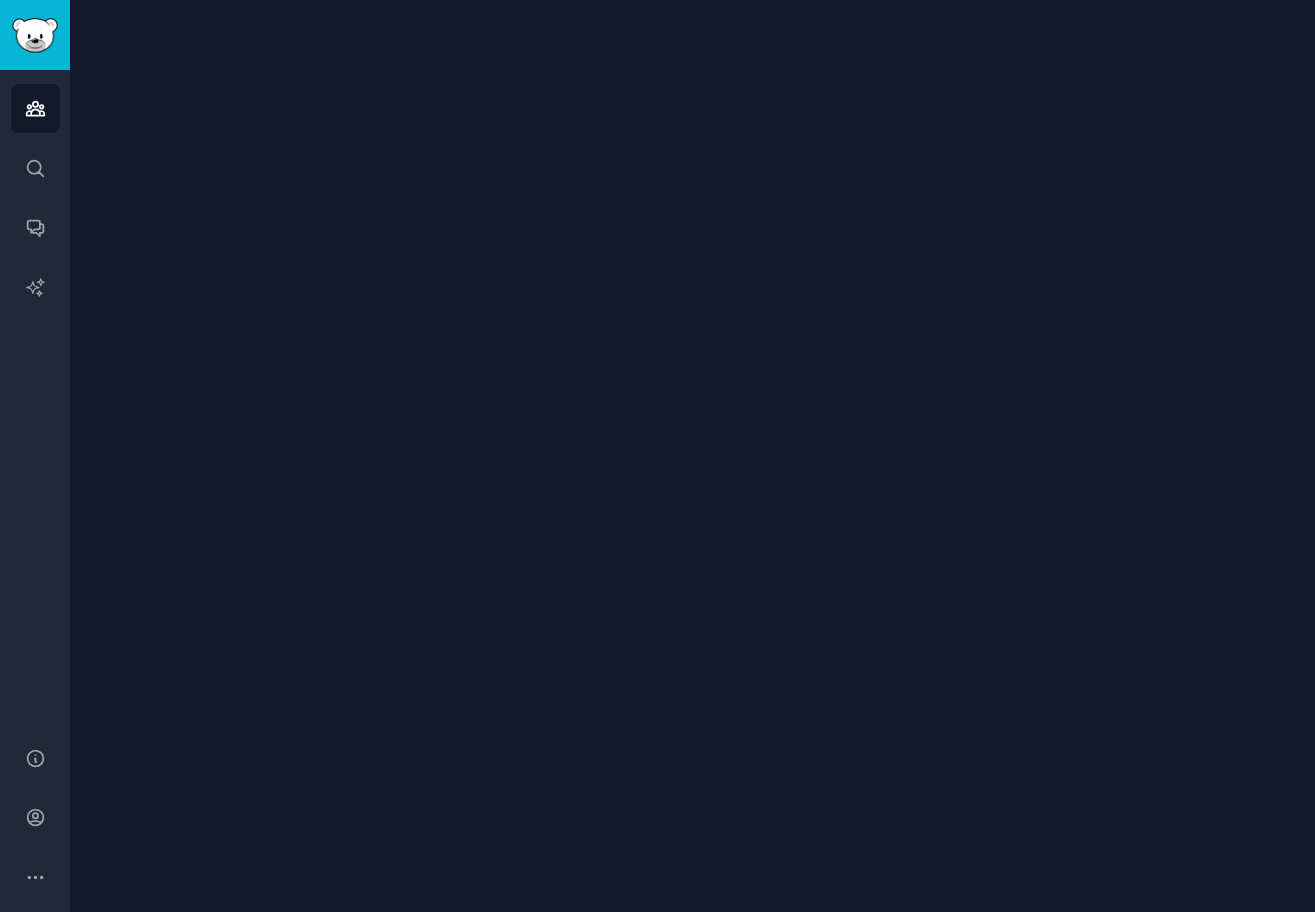 scroll, scrollTop: 0, scrollLeft: 0, axis: both 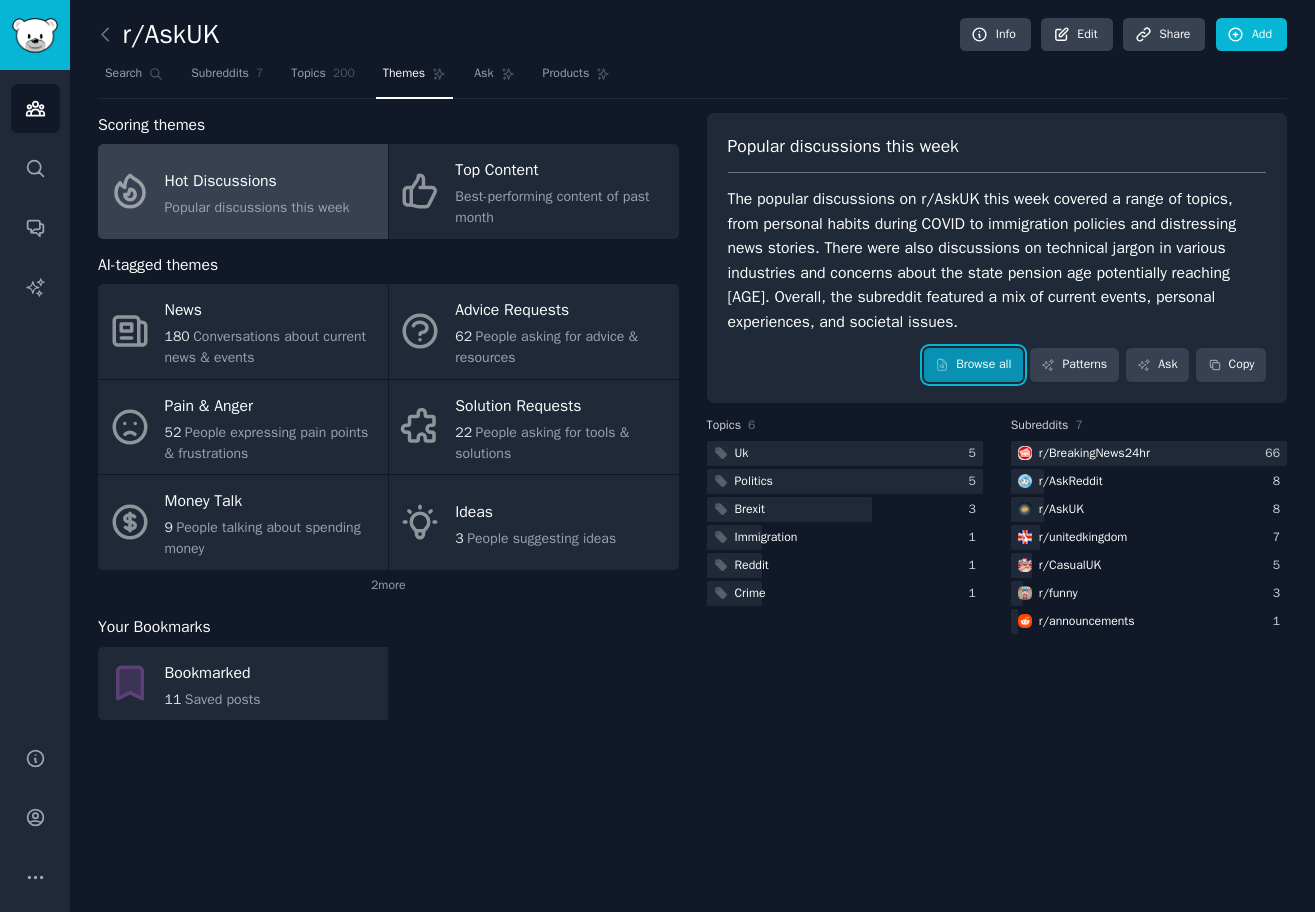 click on "Browse all" at bounding box center (973, 365) 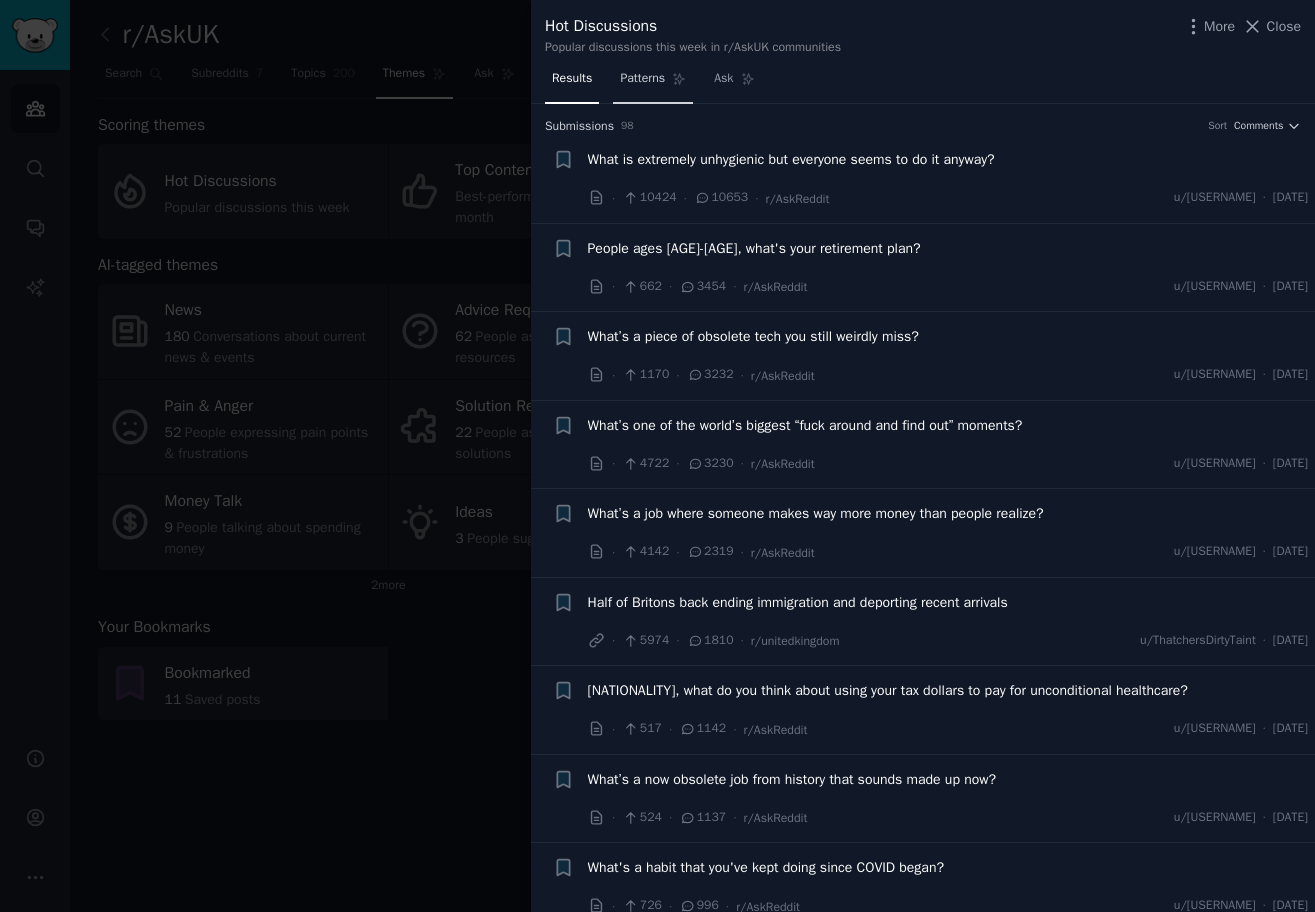 click on "Patterns" at bounding box center (653, 83) 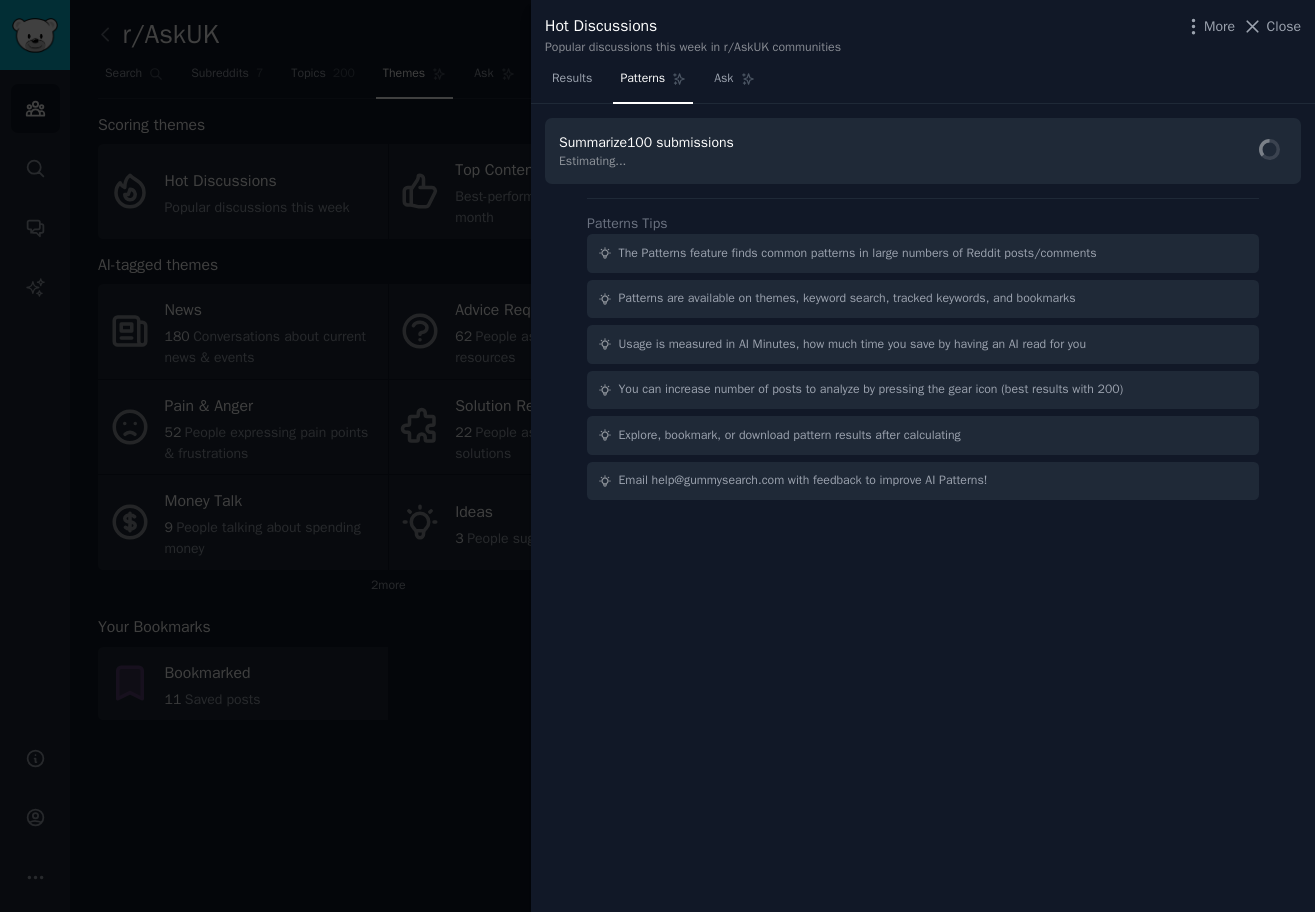 click on "Estimating..." at bounding box center [650, 162] 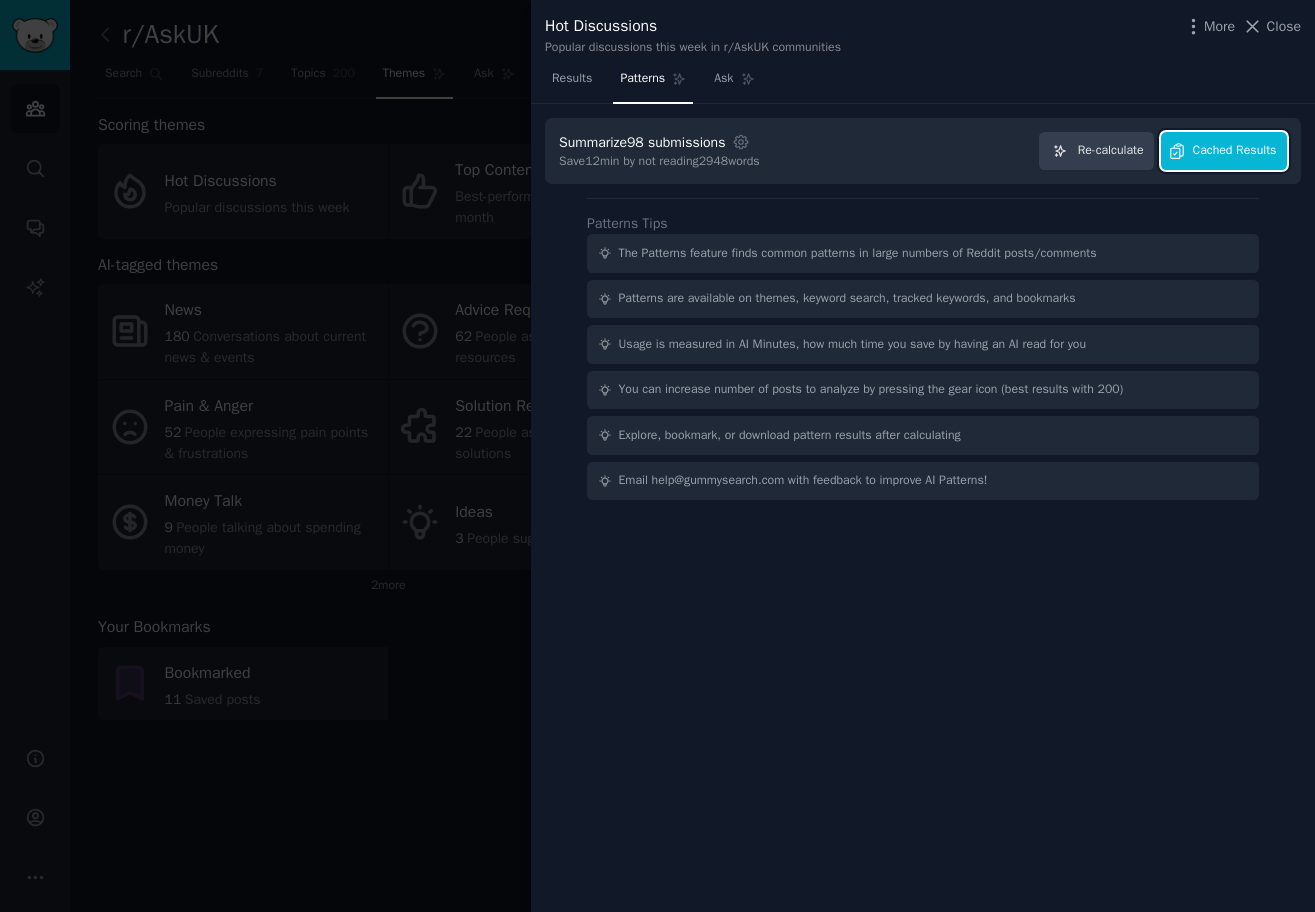 click on "Cached Results" at bounding box center [1235, 151] 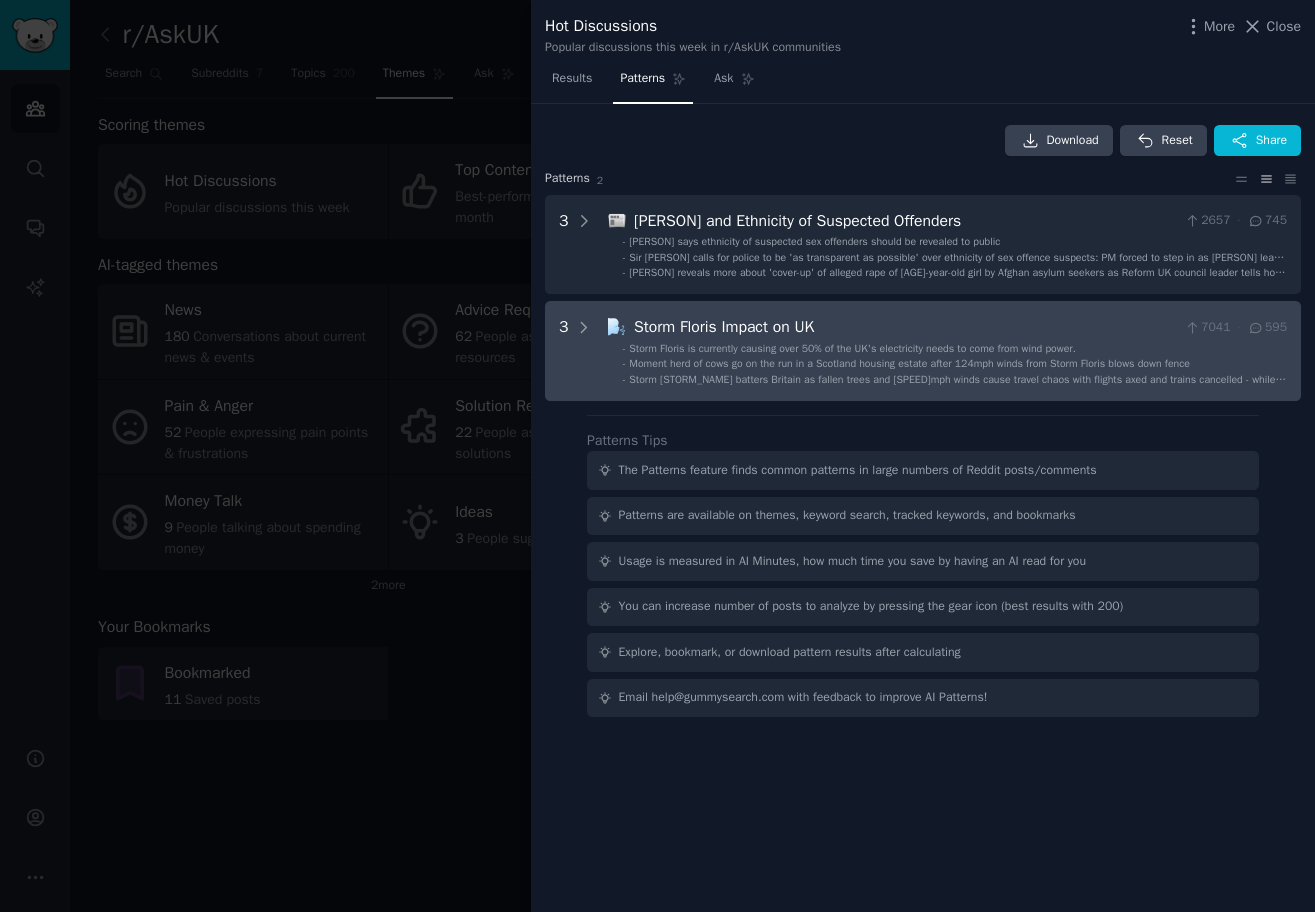 click on "Storm [STORM_NAME] batters Britain as fallen trees and [SPEED]mph winds cause travel chaos with flights axed and trains cancelled - while [PERSON]'s [BRAND] movie is forced to stop filming" at bounding box center [957, 386] 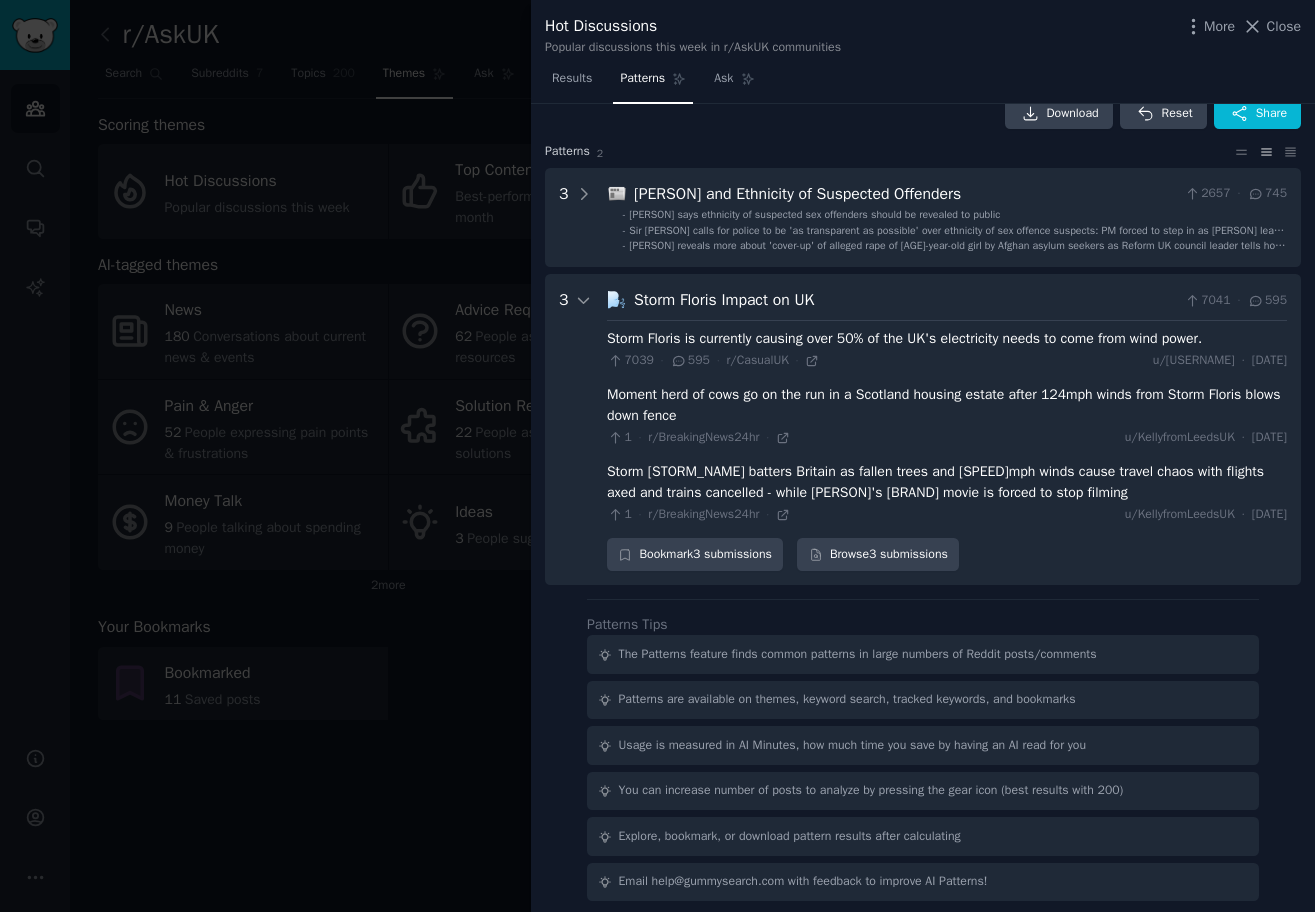 scroll, scrollTop: 37, scrollLeft: 0, axis: vertical 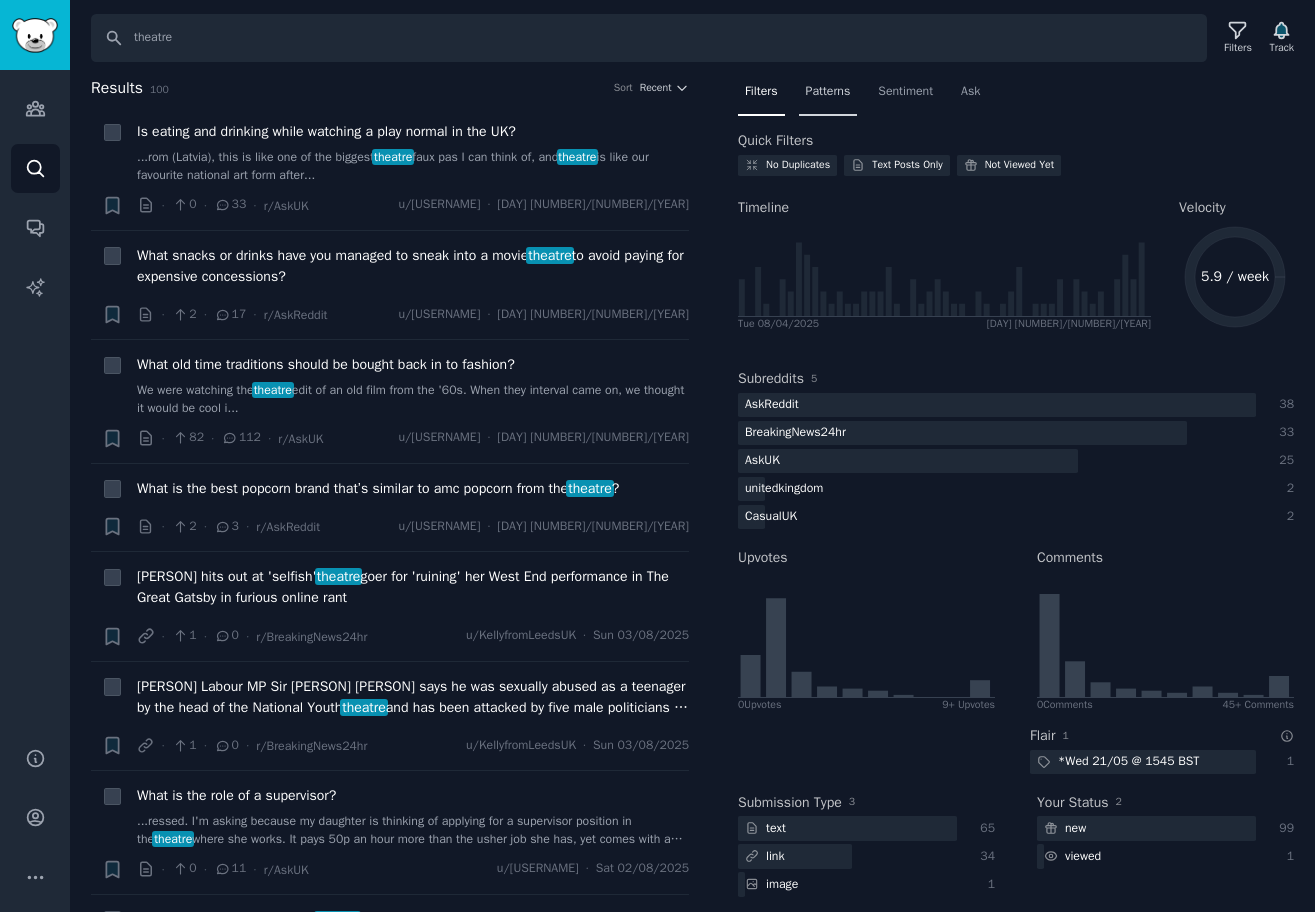 click on "Patterns" at bounding box center [828, 92] 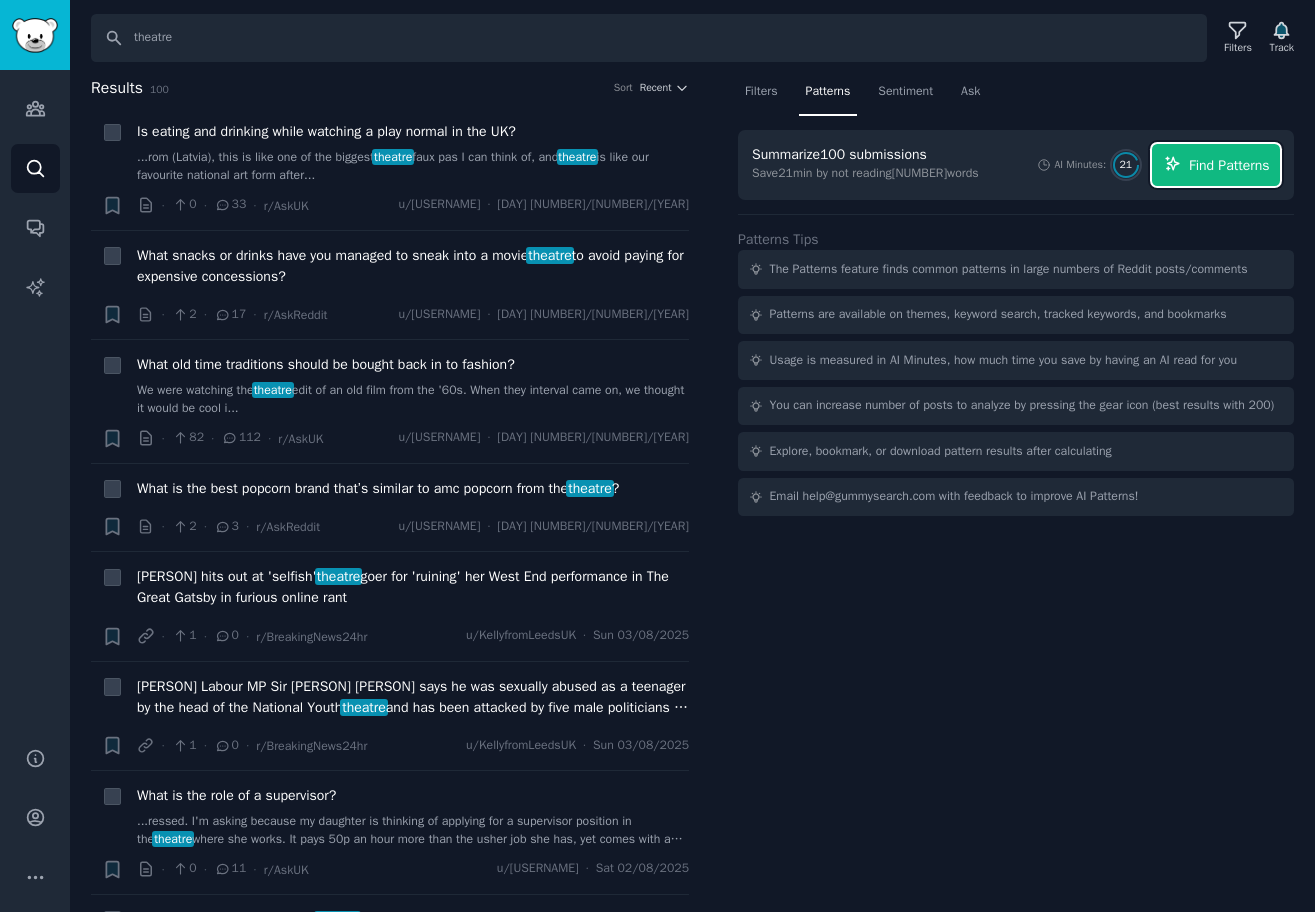click on "Find Patterns" at bounding box center [1229, 165] 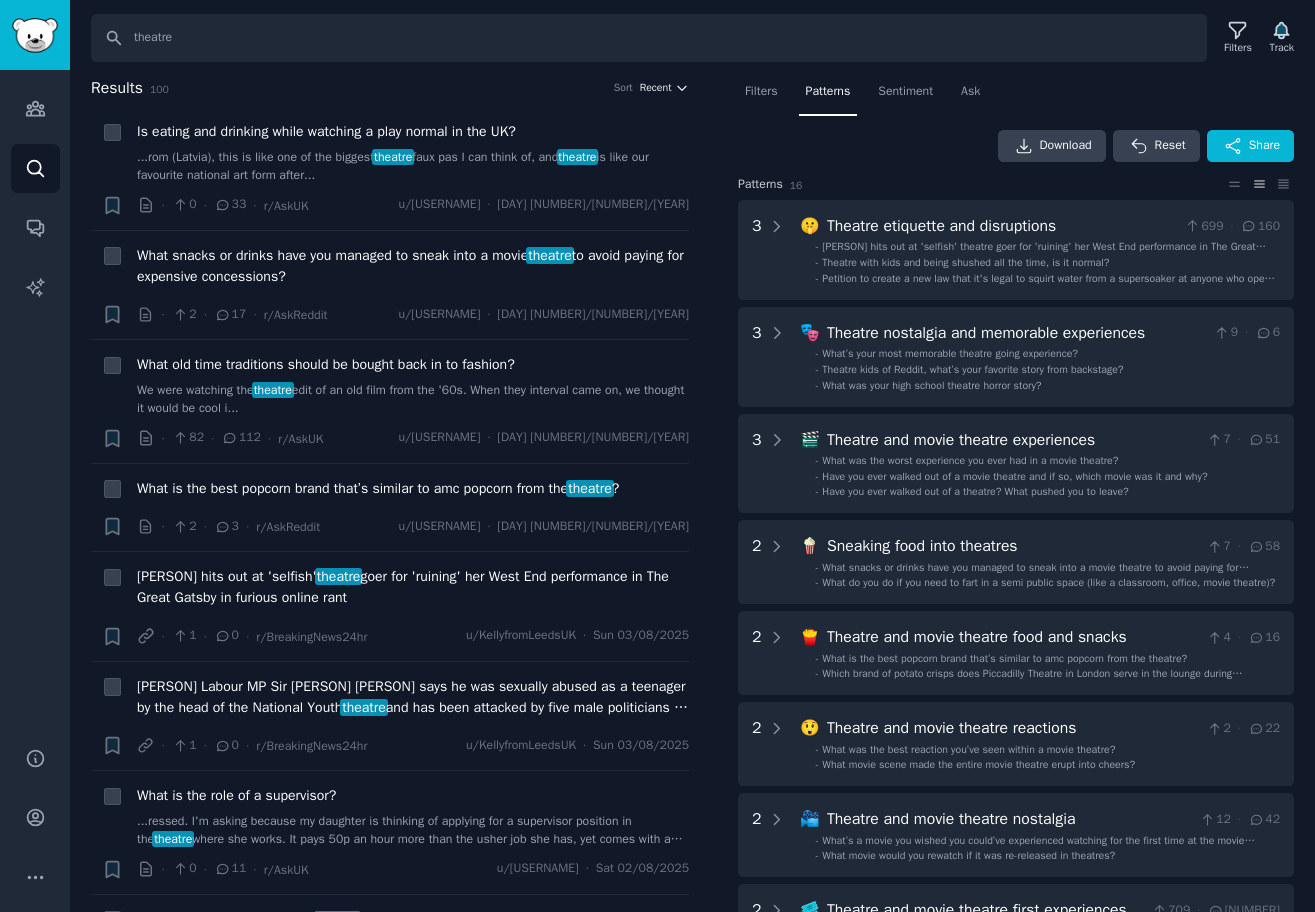 click on "Recent" at bounding box center [656, 88] 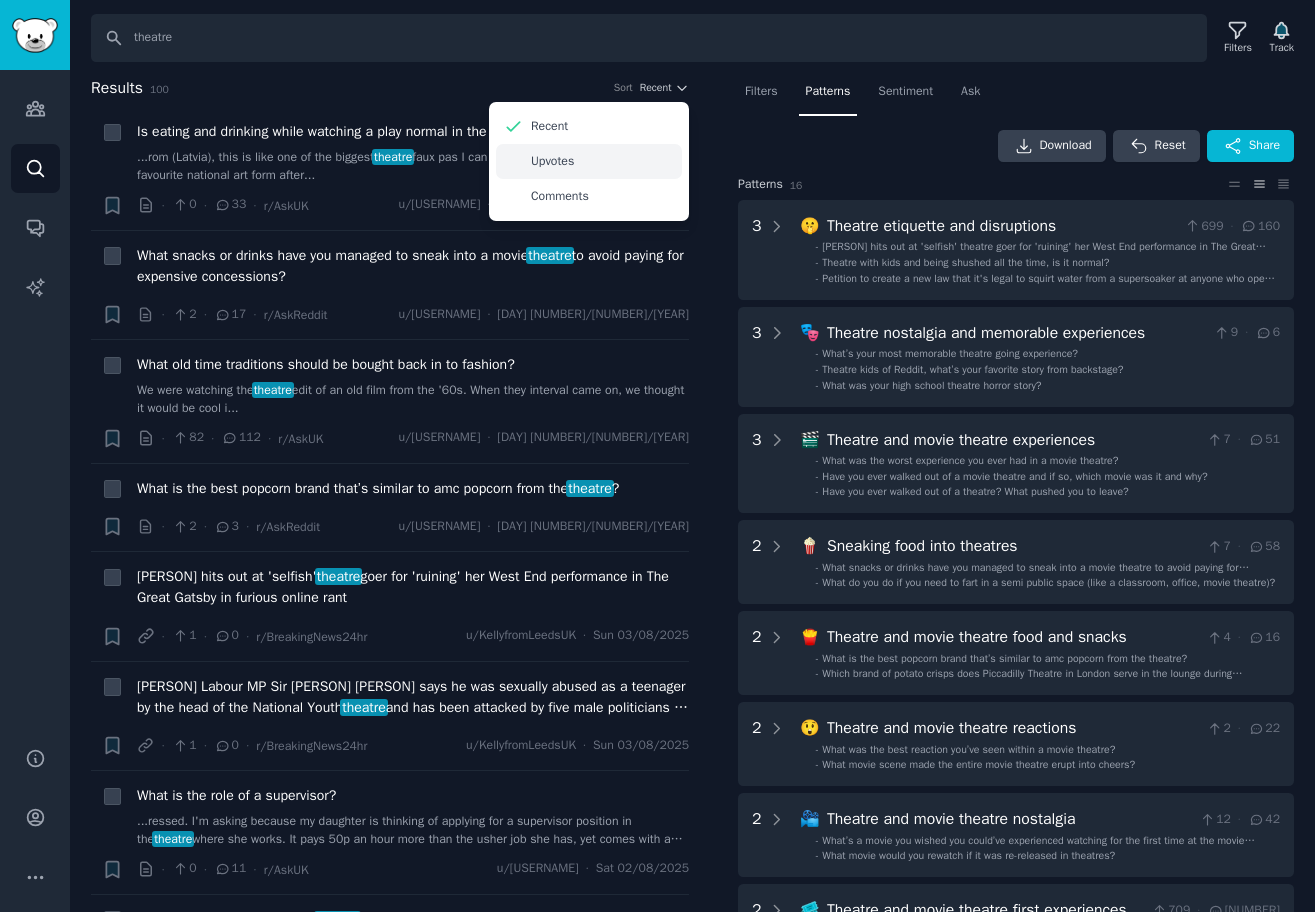 click on "Upvotes" at bounding box center (589, 161) 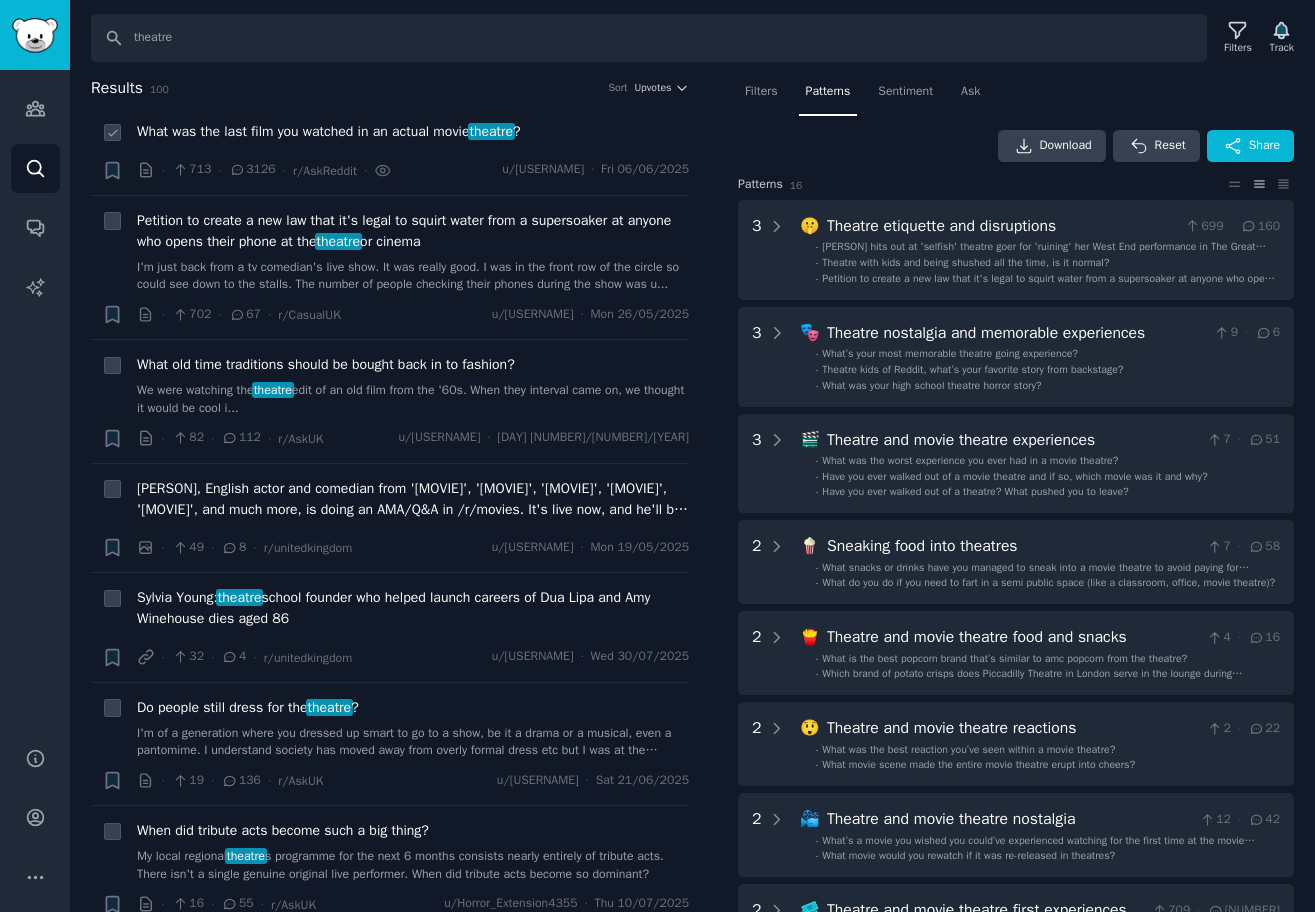 click on "Reddit text submission + What was the last film you watched in an actual movie  theatre ? · 713 · 3126 · r/AskReddit · u/Direct_Class_5973 · Fri 06/06/2025" at bounding box center [390, 151] 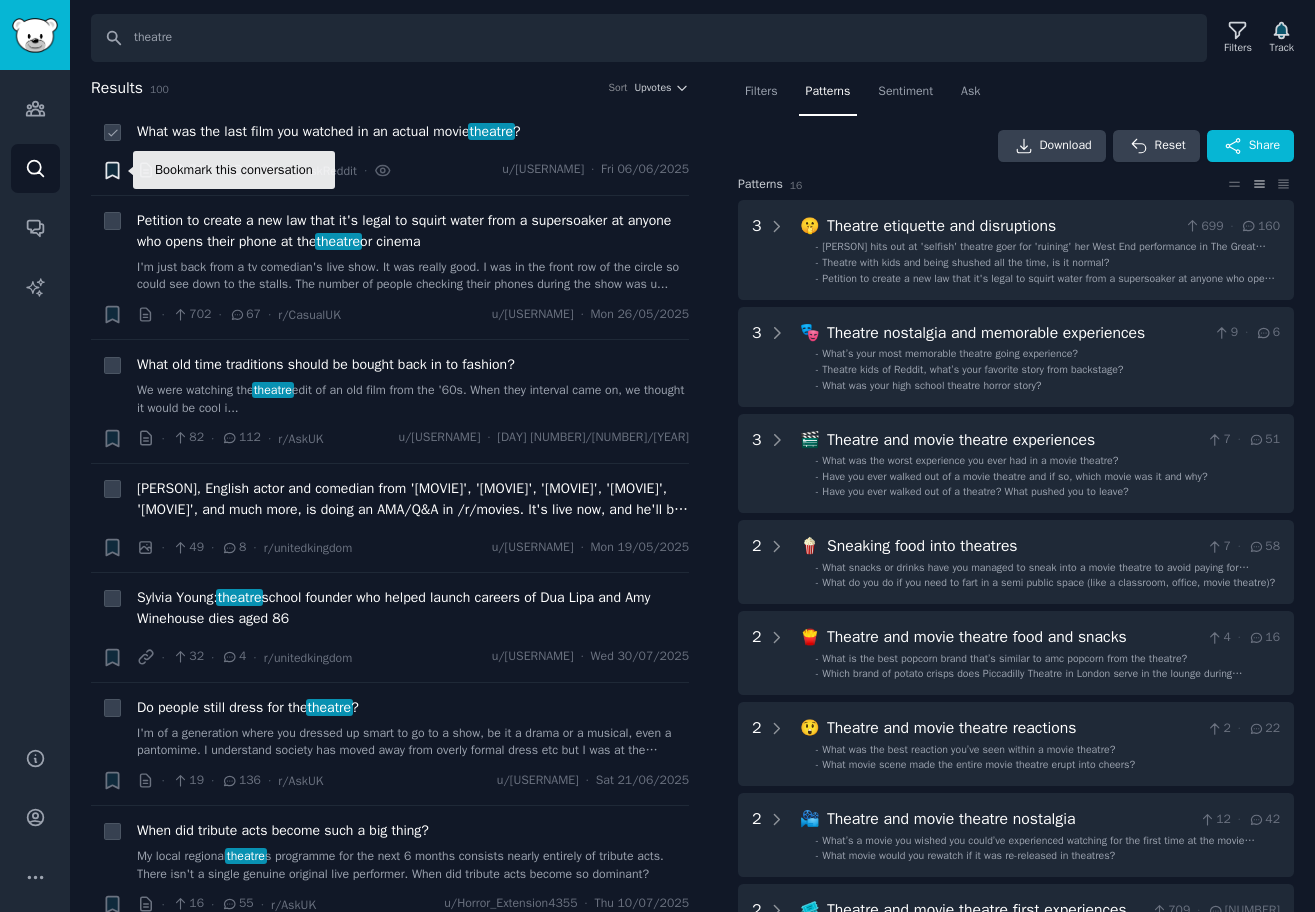 click 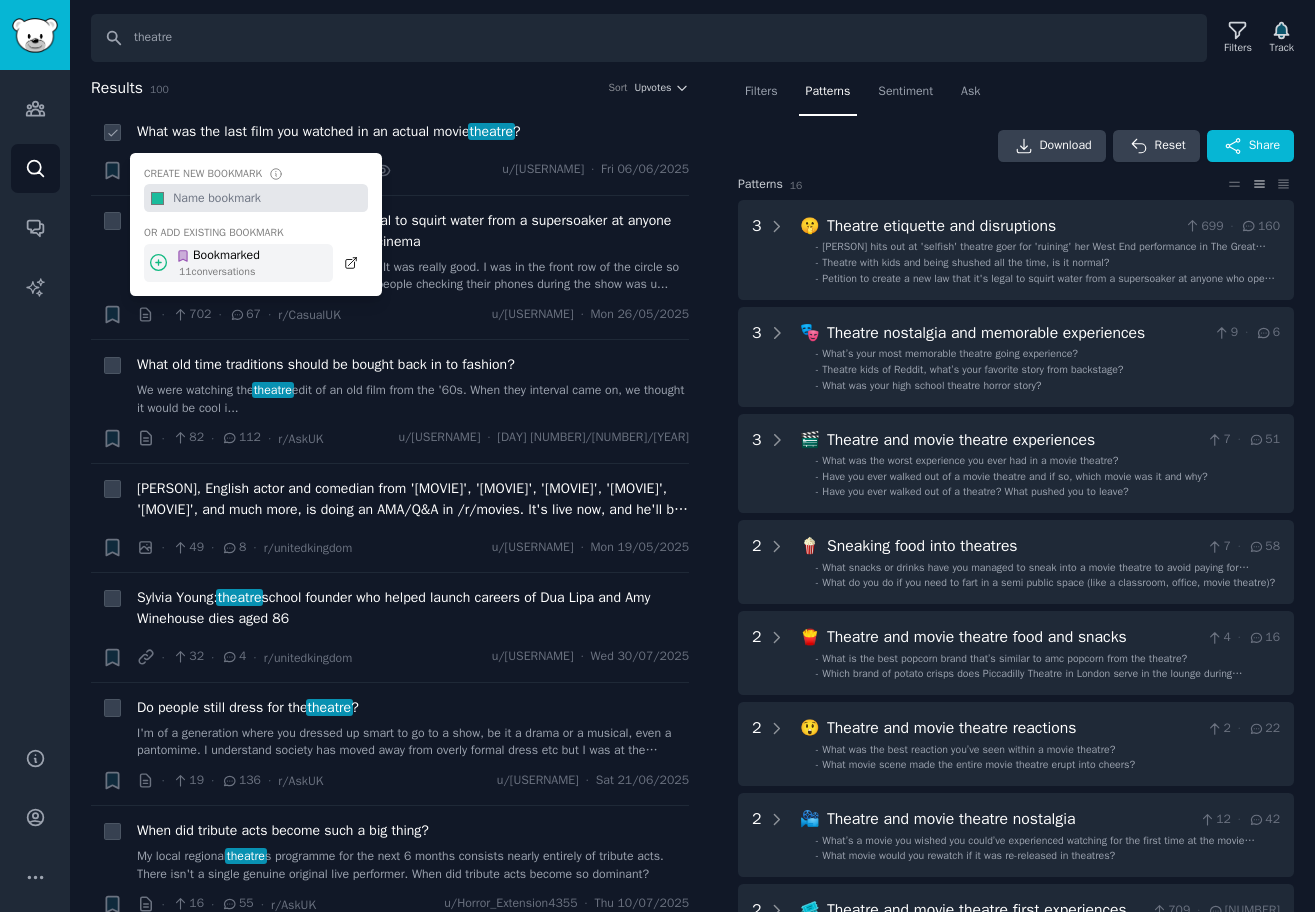 click 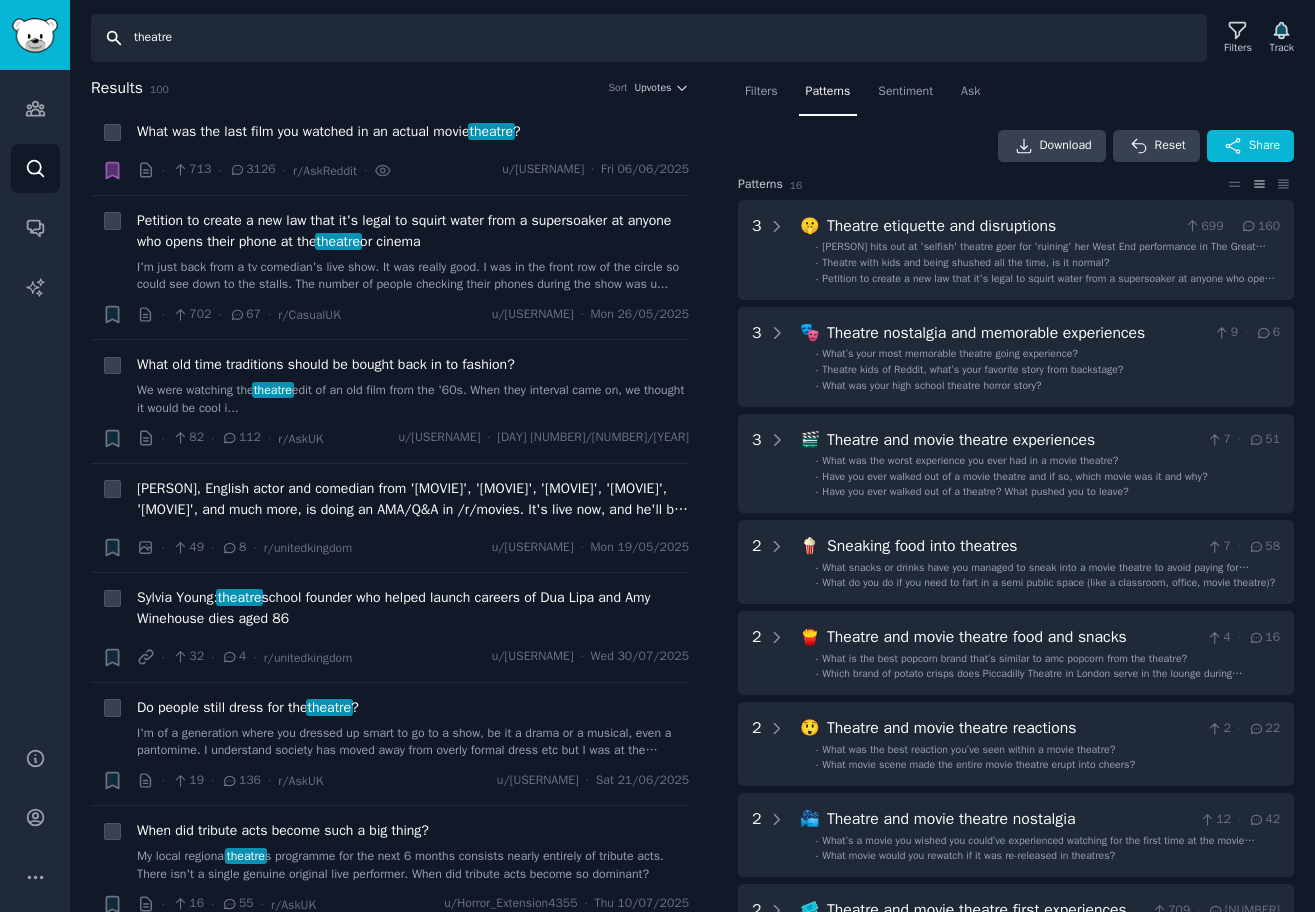 drag, startPoint x: 261, startPoint y: 38, endPoint x: 29, endPoint y: -13, distance: 237.53947 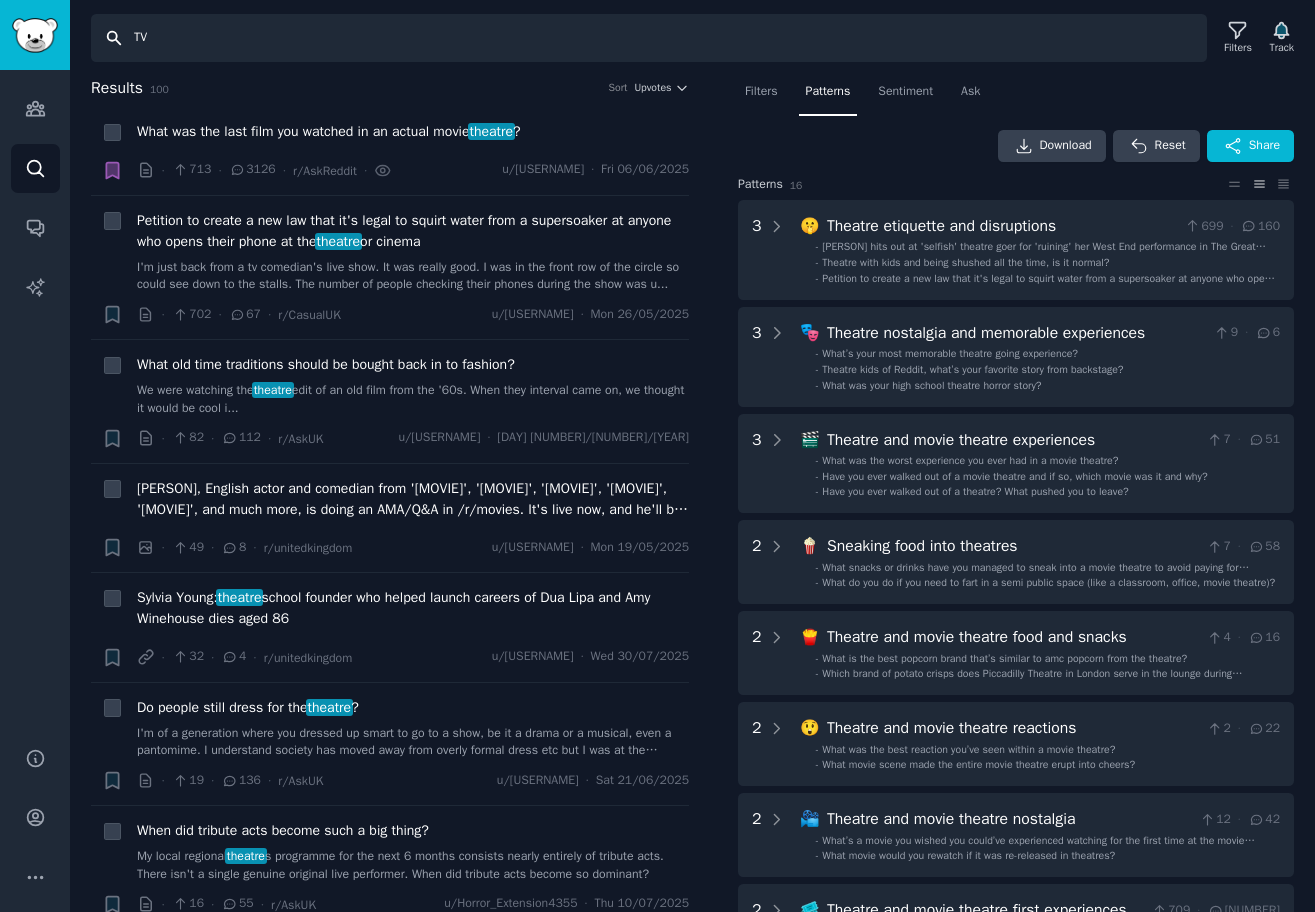 type on "TV" 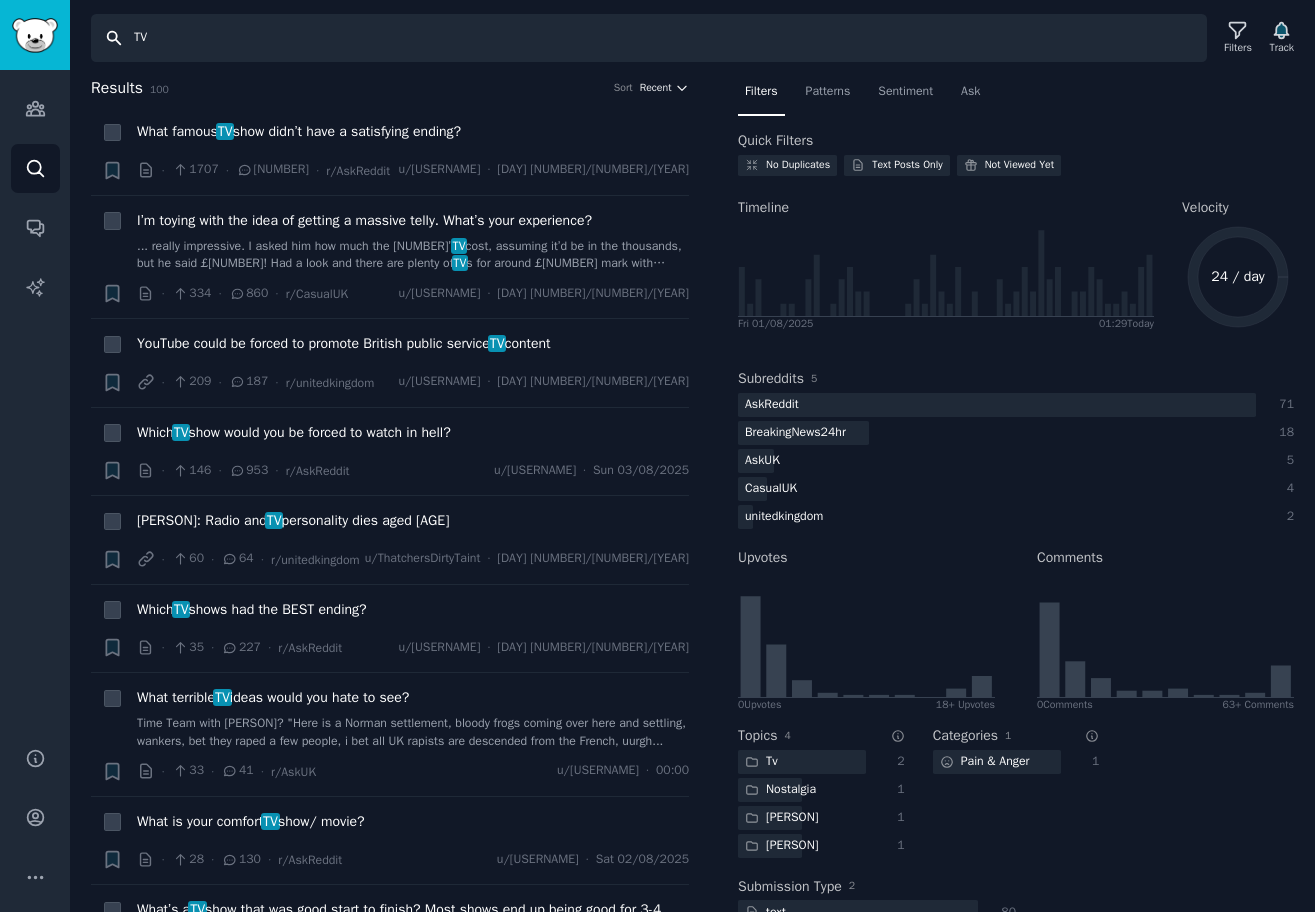 click 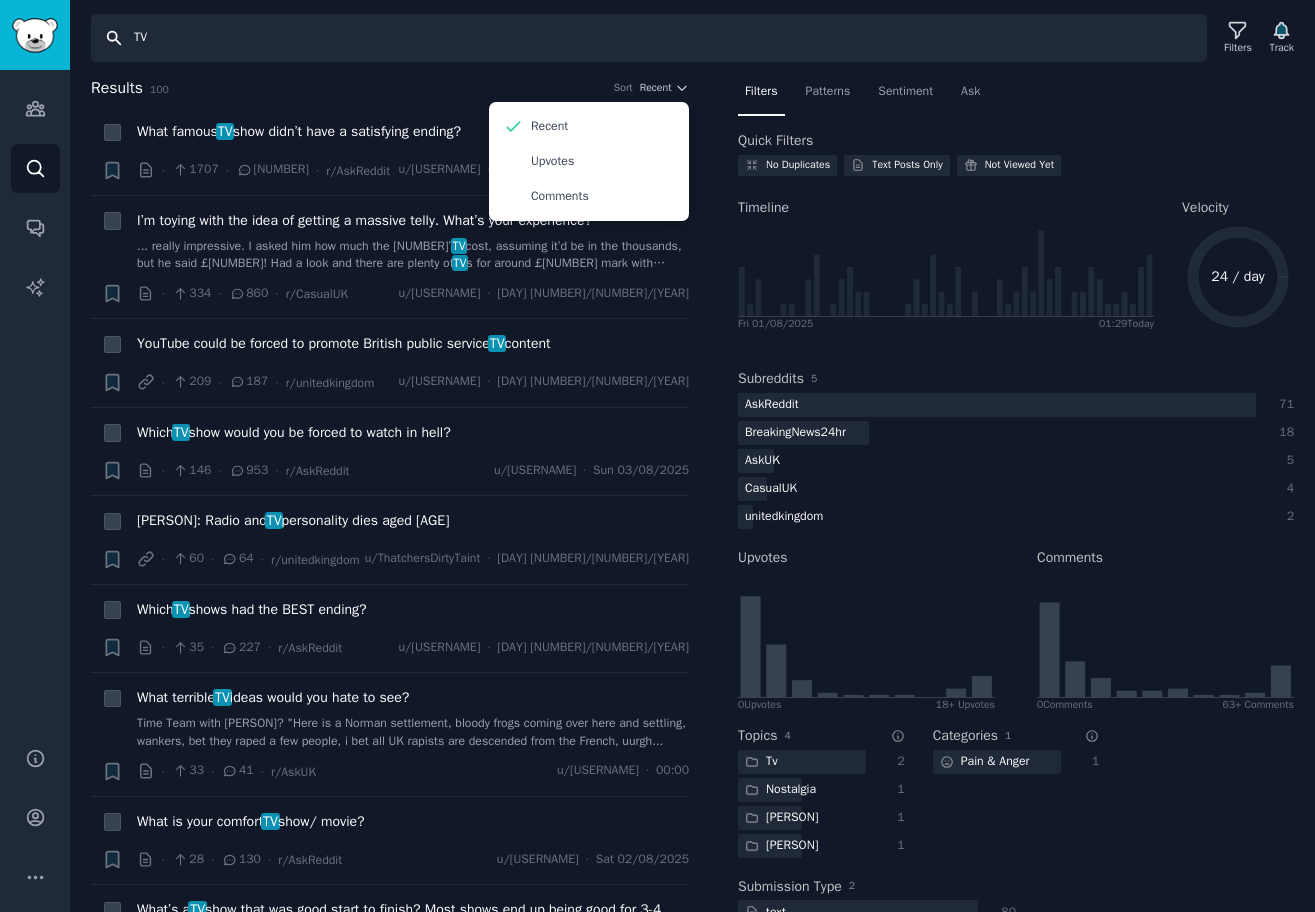 click on "TV" at bounding box center [649, 38] 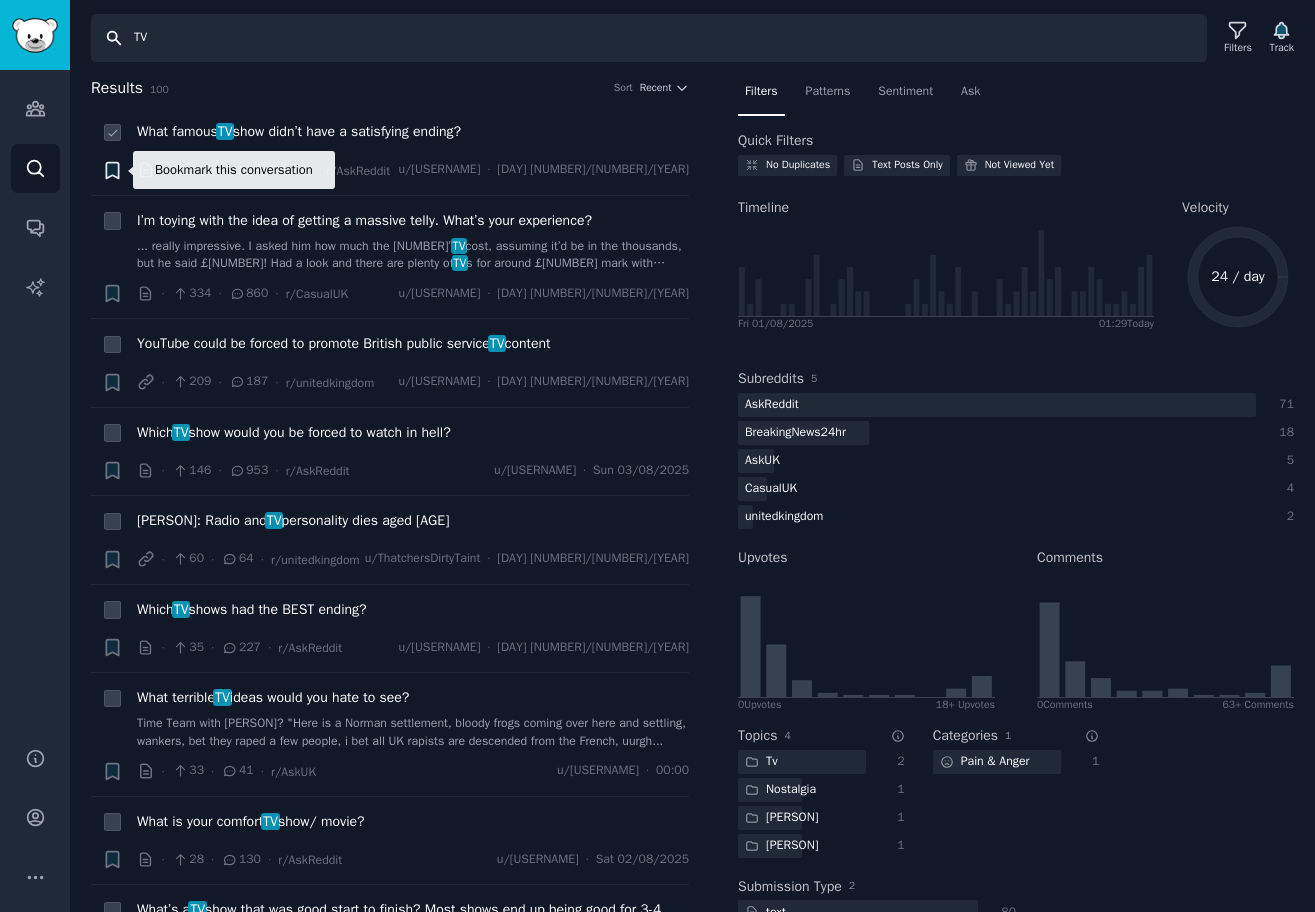 click 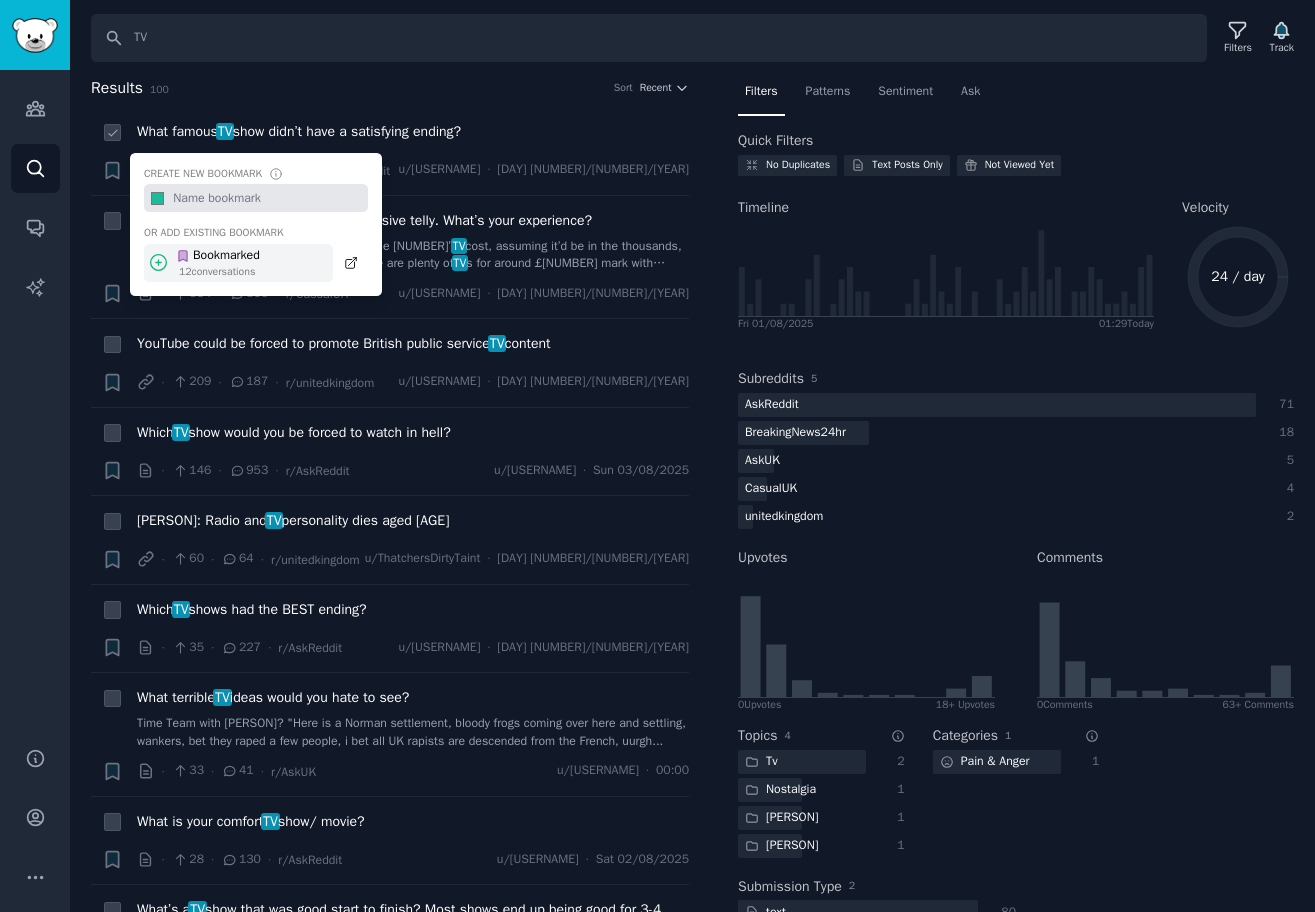 click 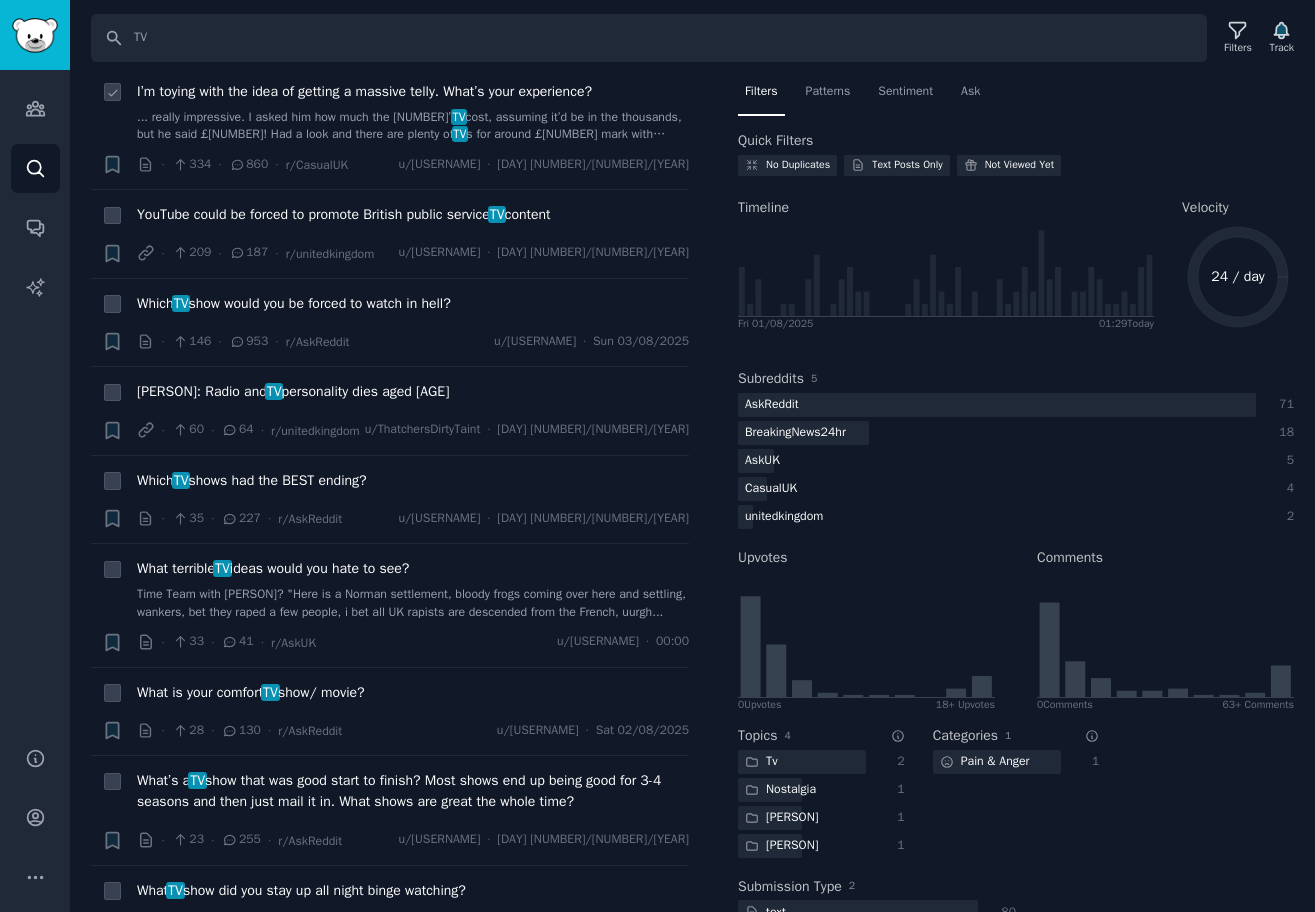 scroll, scrollTop: 0, scrollLeft: 0, axis: both 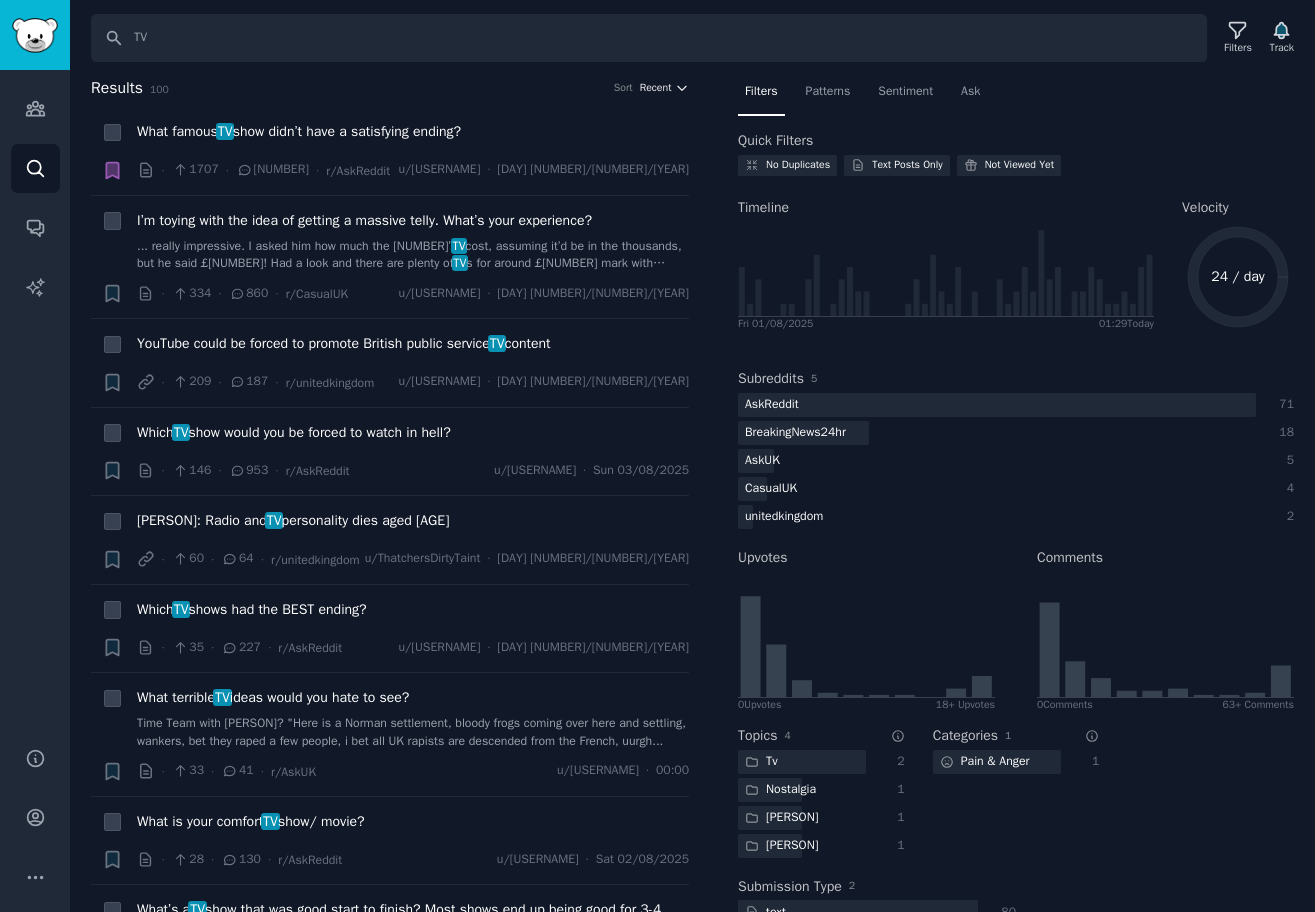click 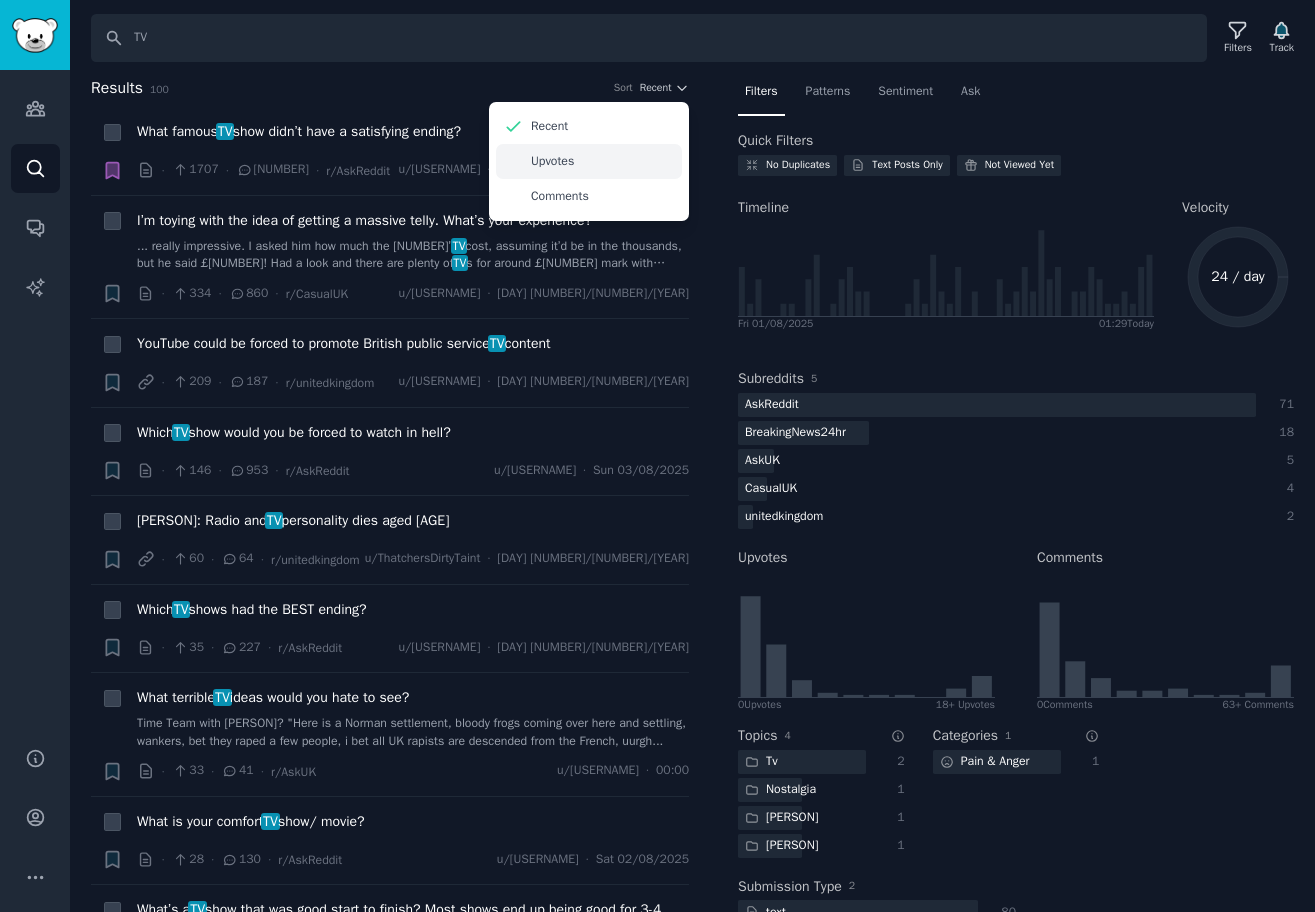click on "Upvotes" at bounding box center [589, 161] 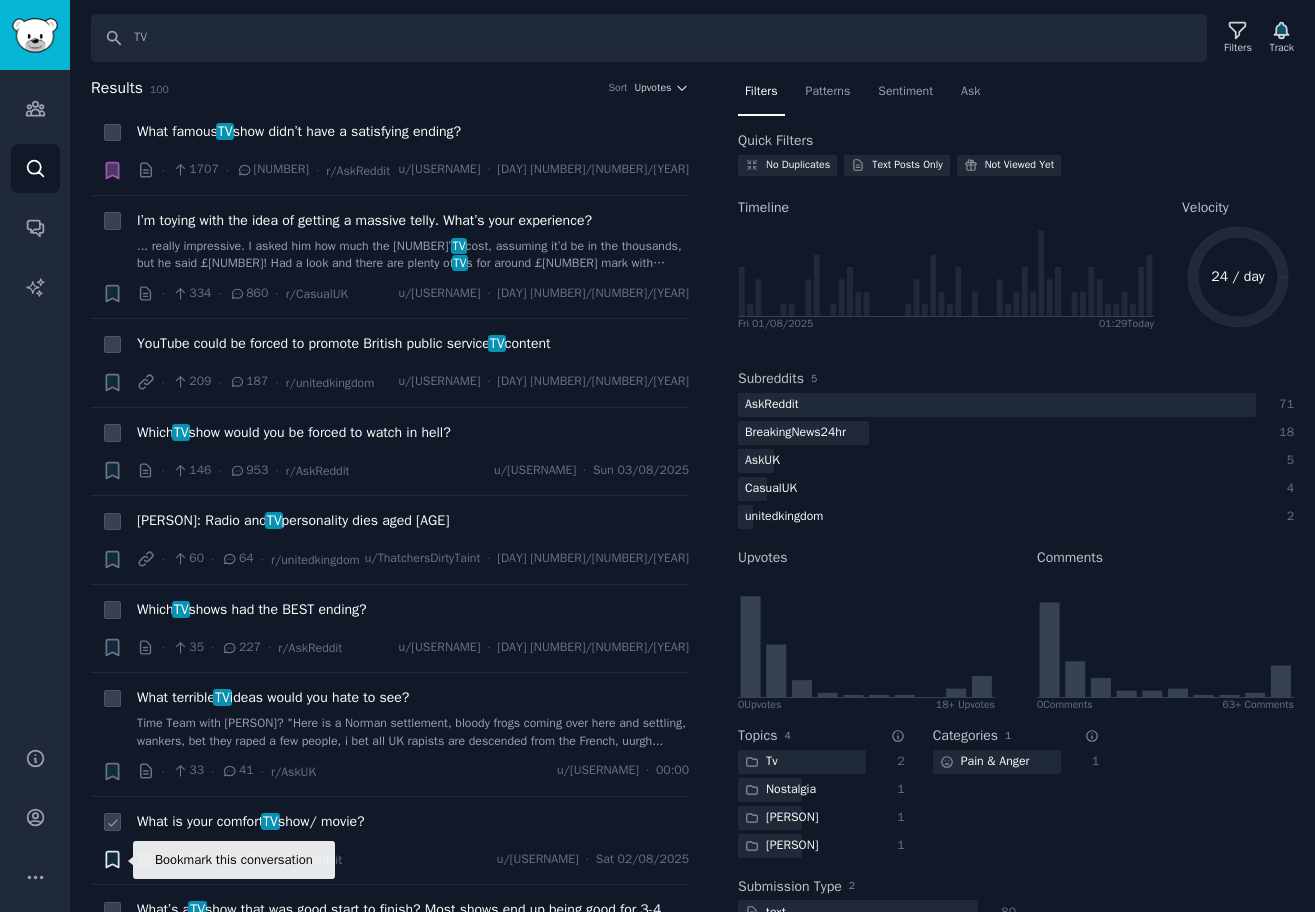 click 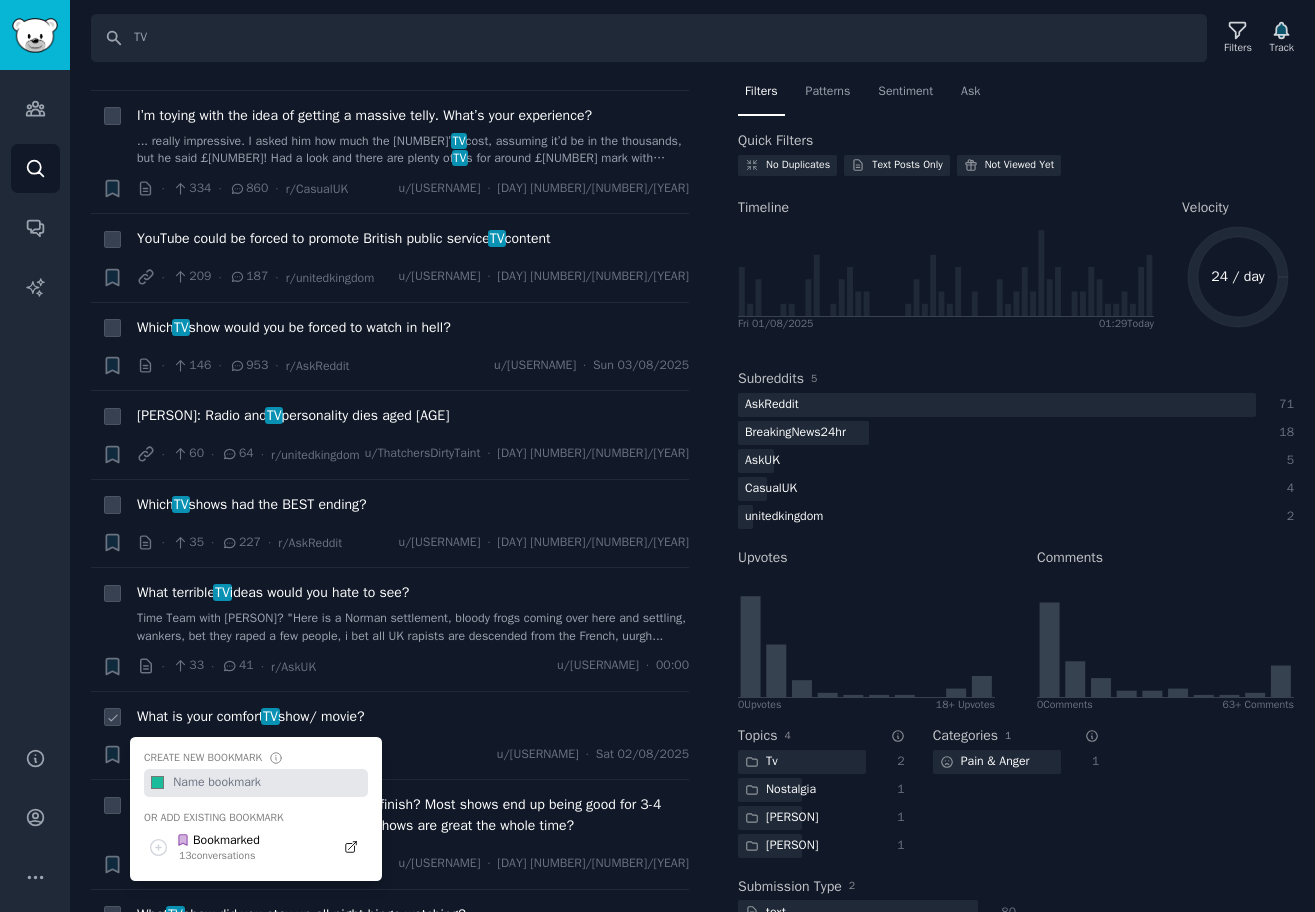scroll, scrollTop: 111, scrollLeft: 0, axis: vertical 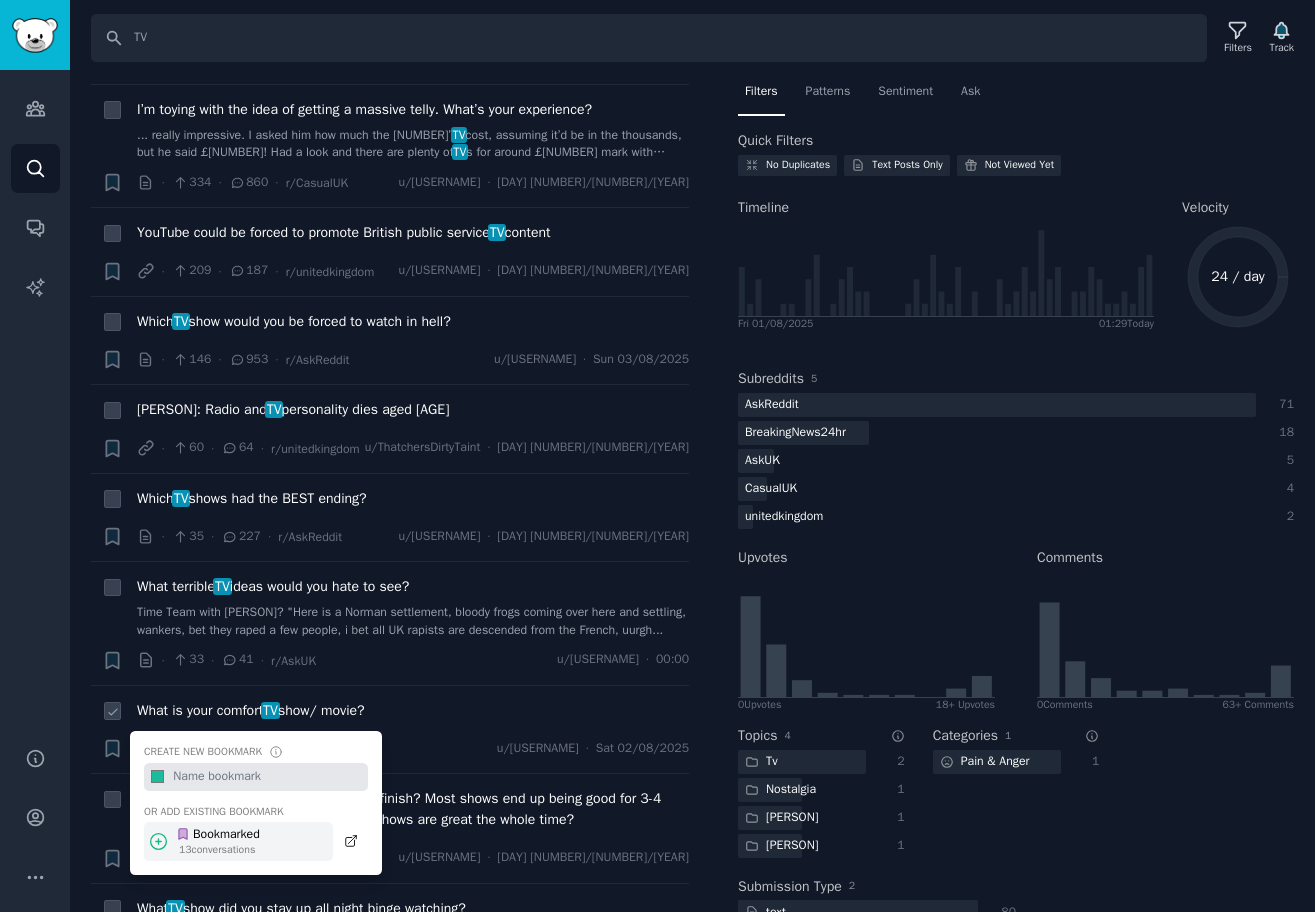 click on "Bookmarked" at bounding box center [218, 835] 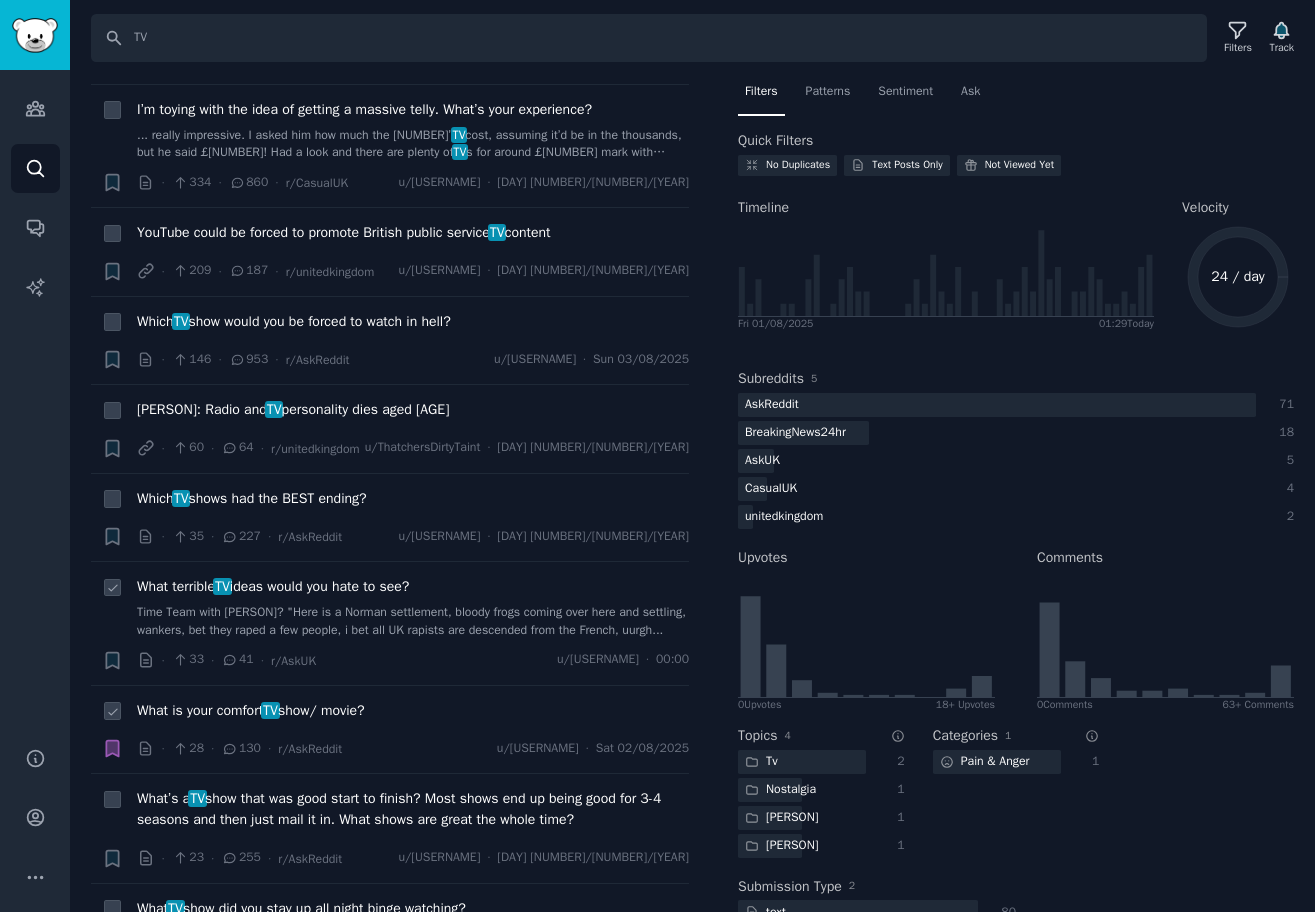 type 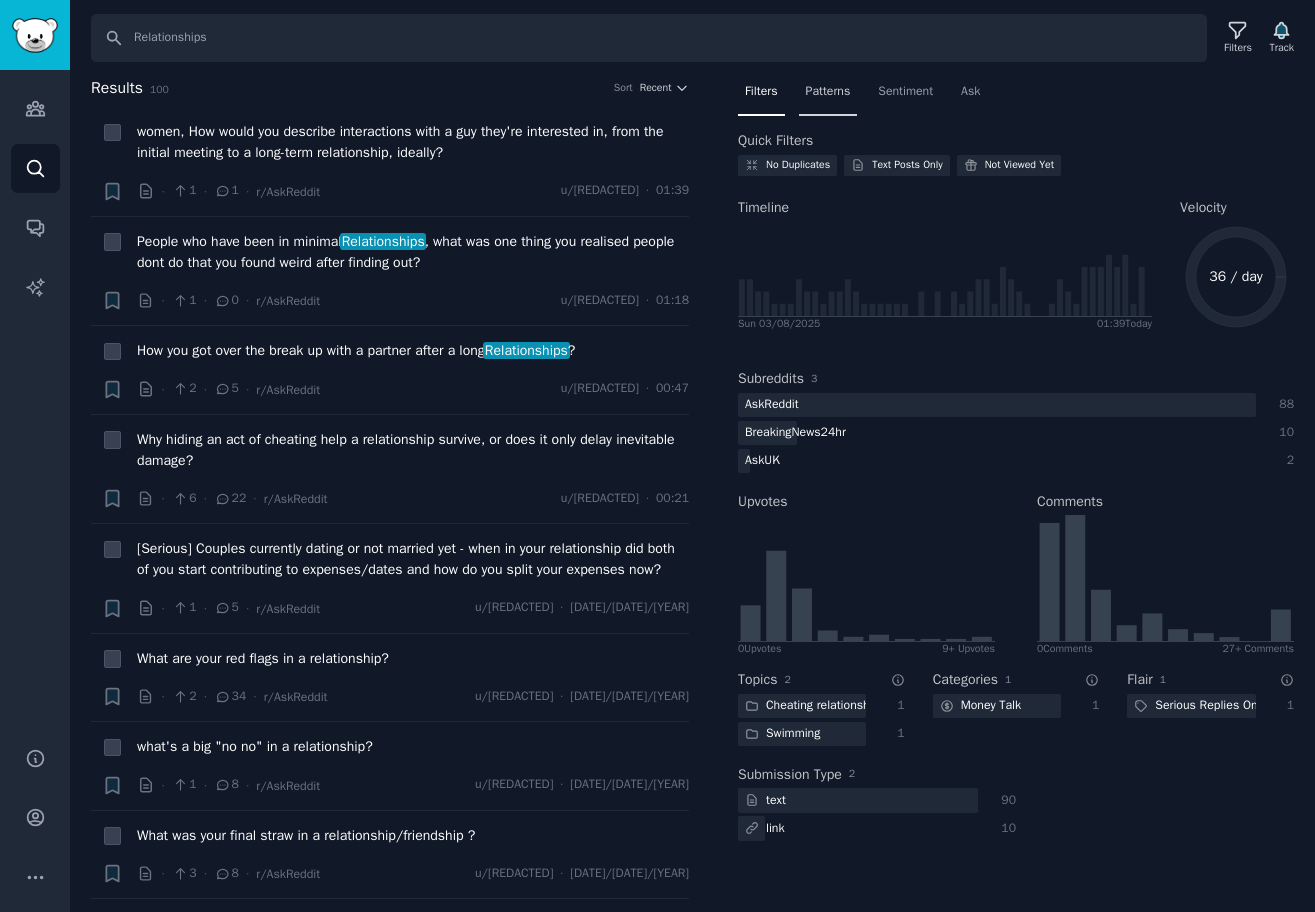 scroll, scrollTop: 0, scrollLeft: 0, axis: both 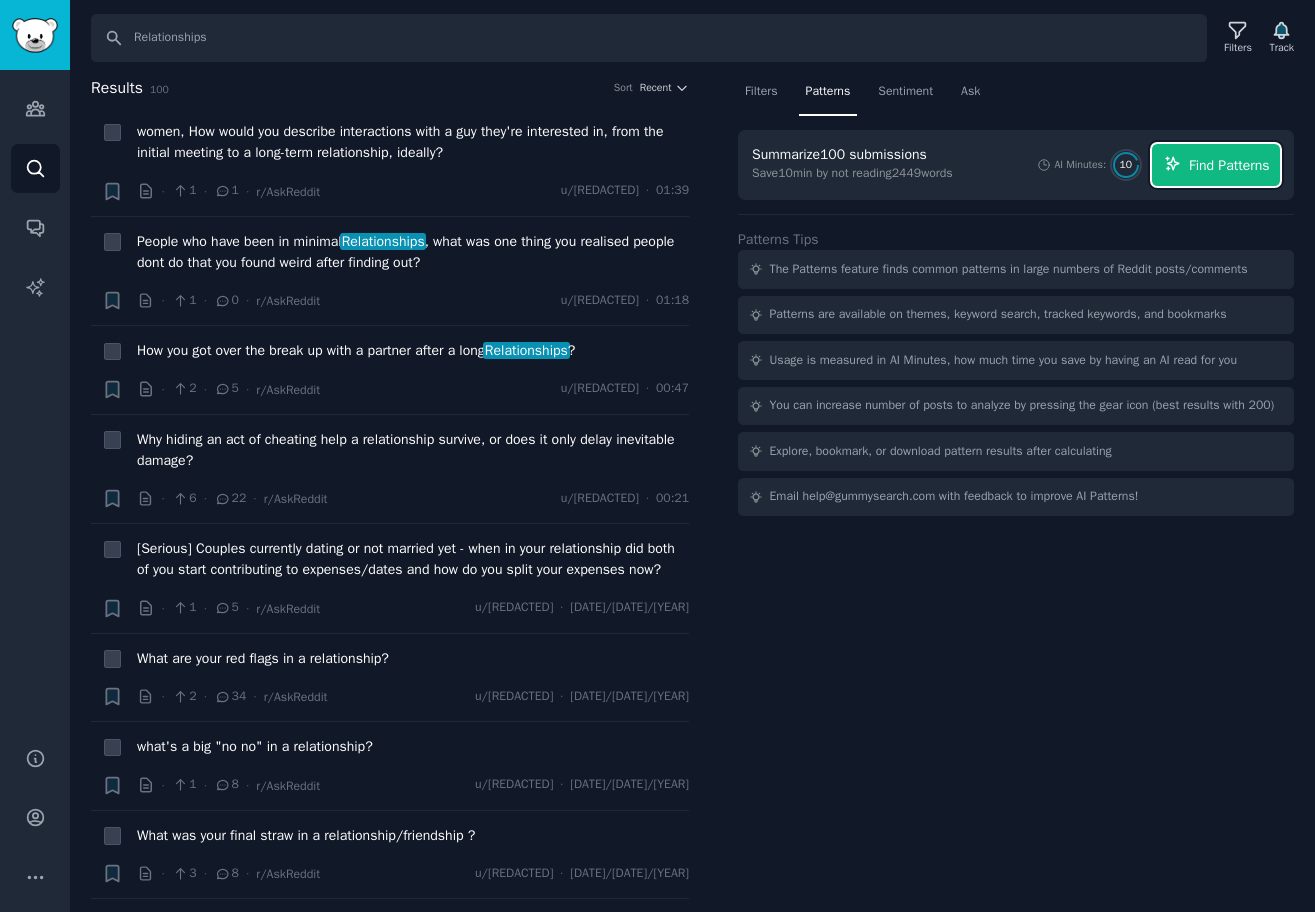 click on "Find Patterns" at bounding box center [1229, 165] 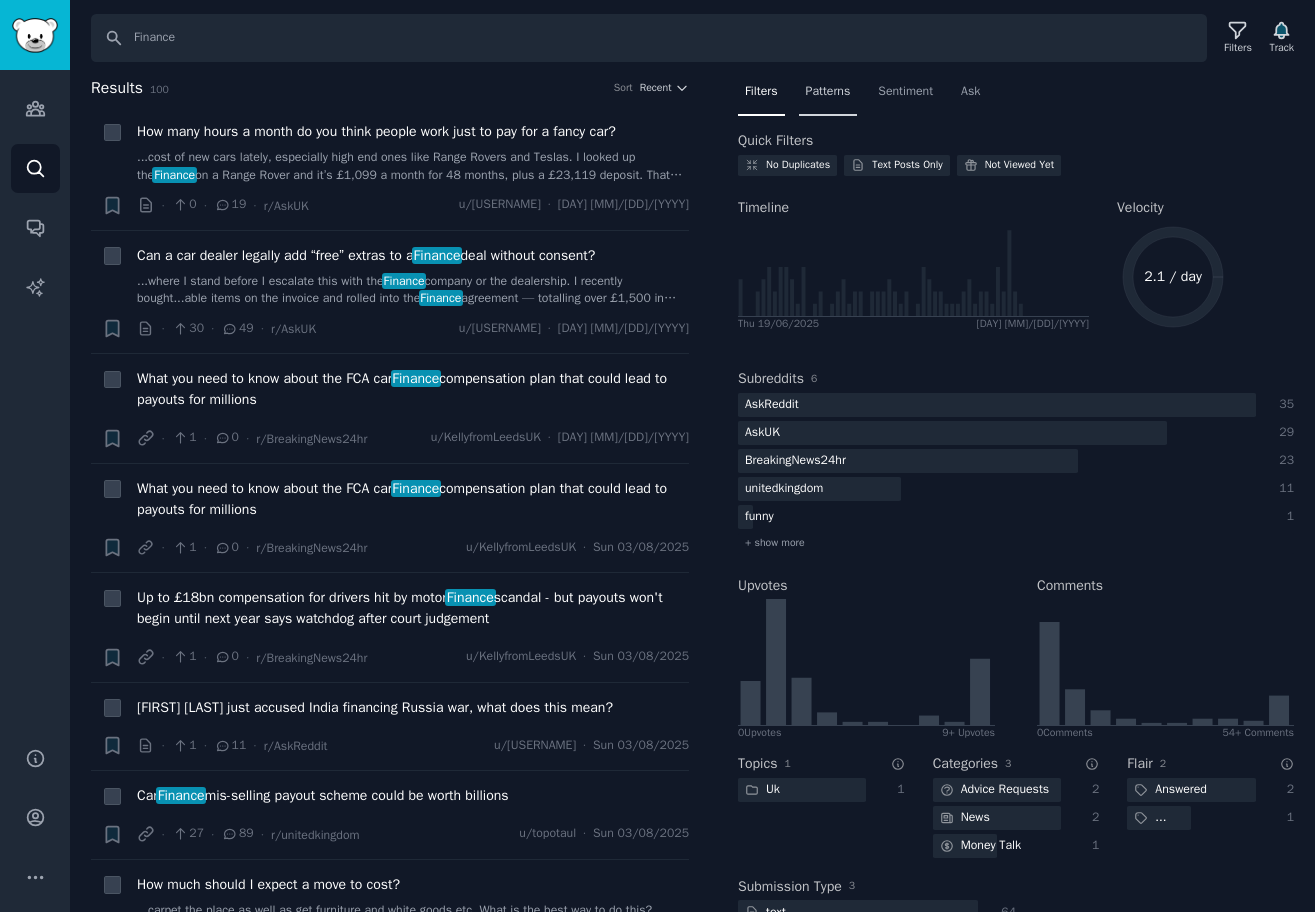 scroll, scrollTop: 0, scrollLeft: 0, axis: both 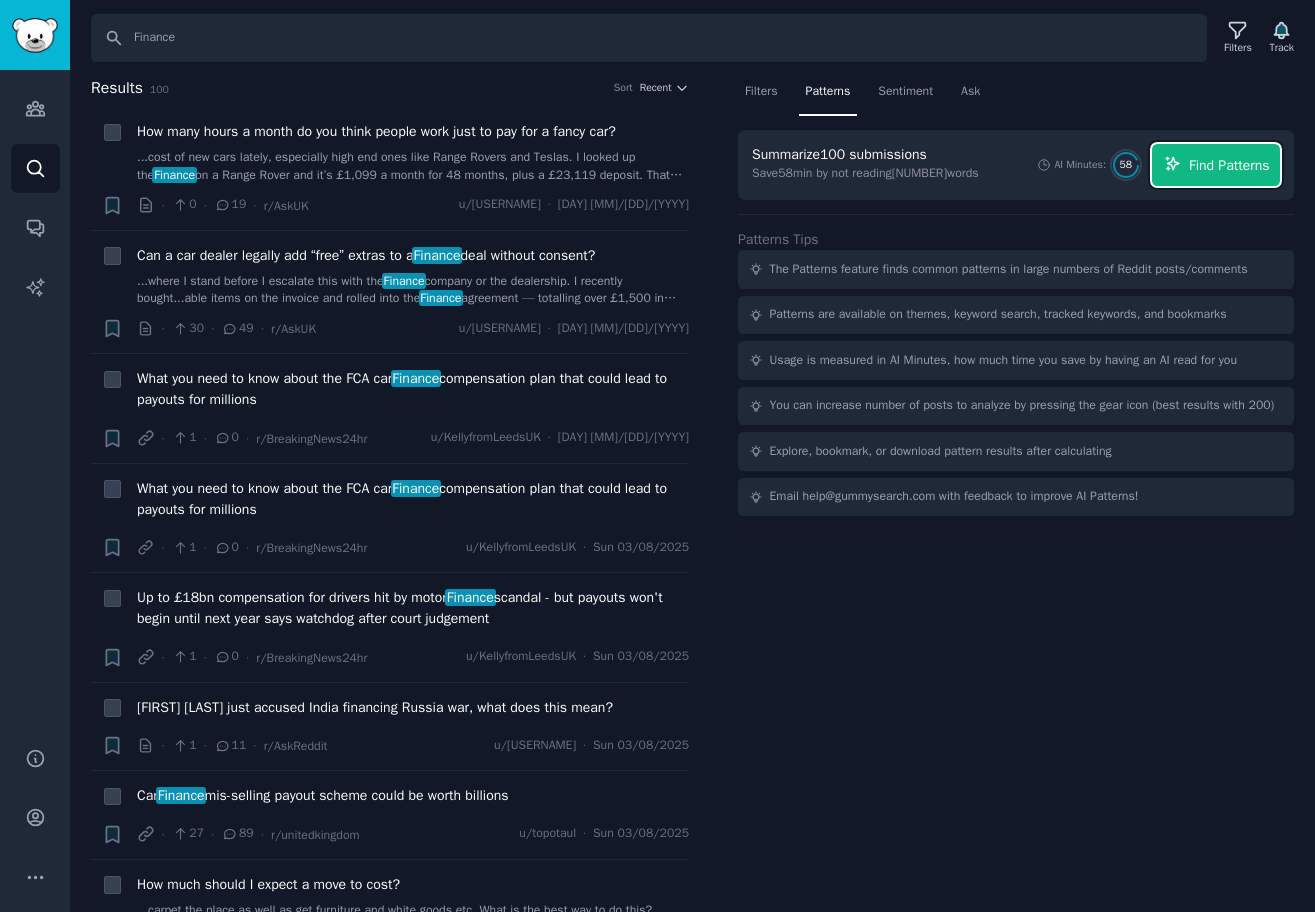 click on "Find Patterns" at bounding box center [1229, 165] 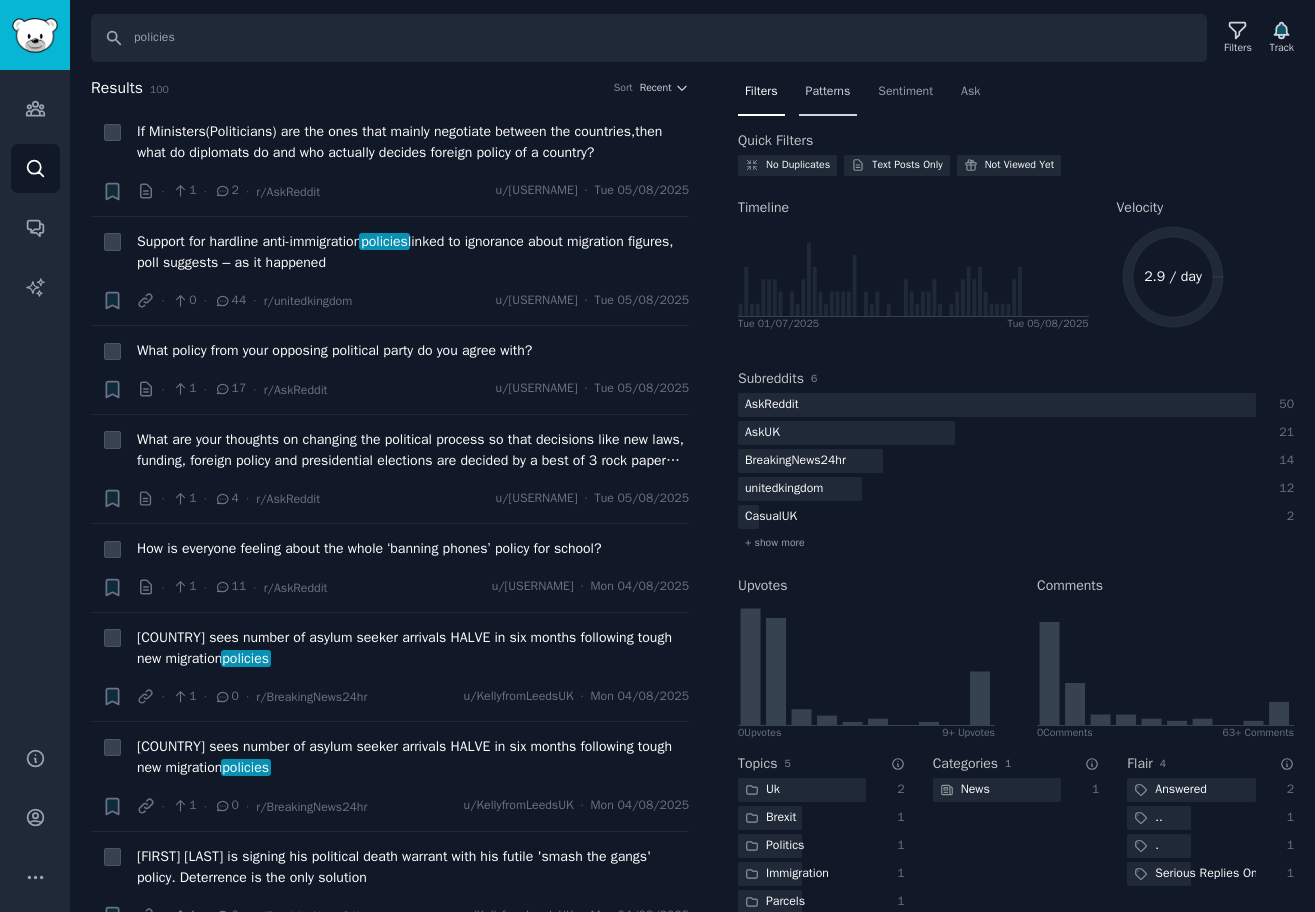 scroll, scrollTop: 0, scrollLeft: 0, axis: both 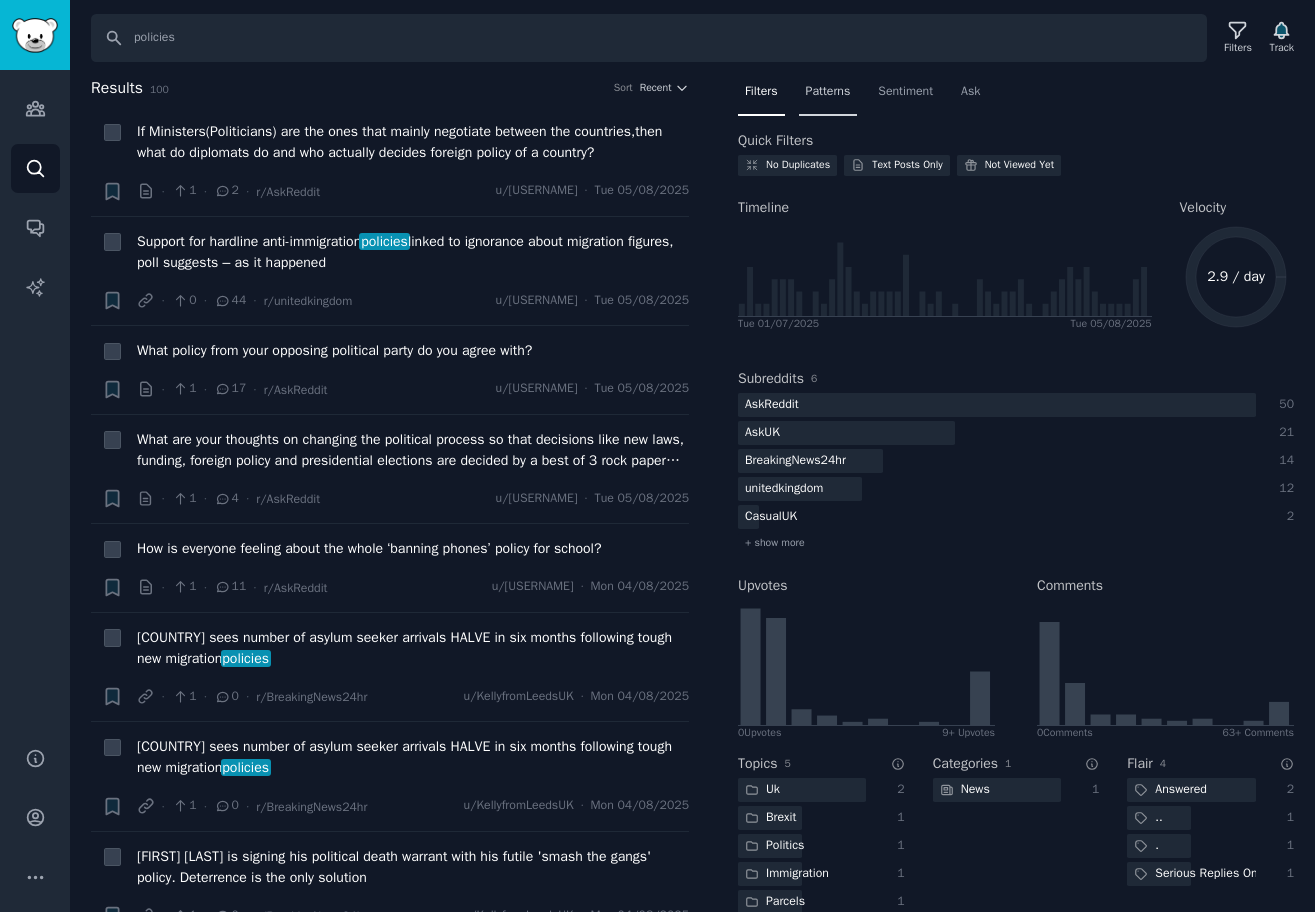 click on "Patterns" at bounding box center (828, 92) 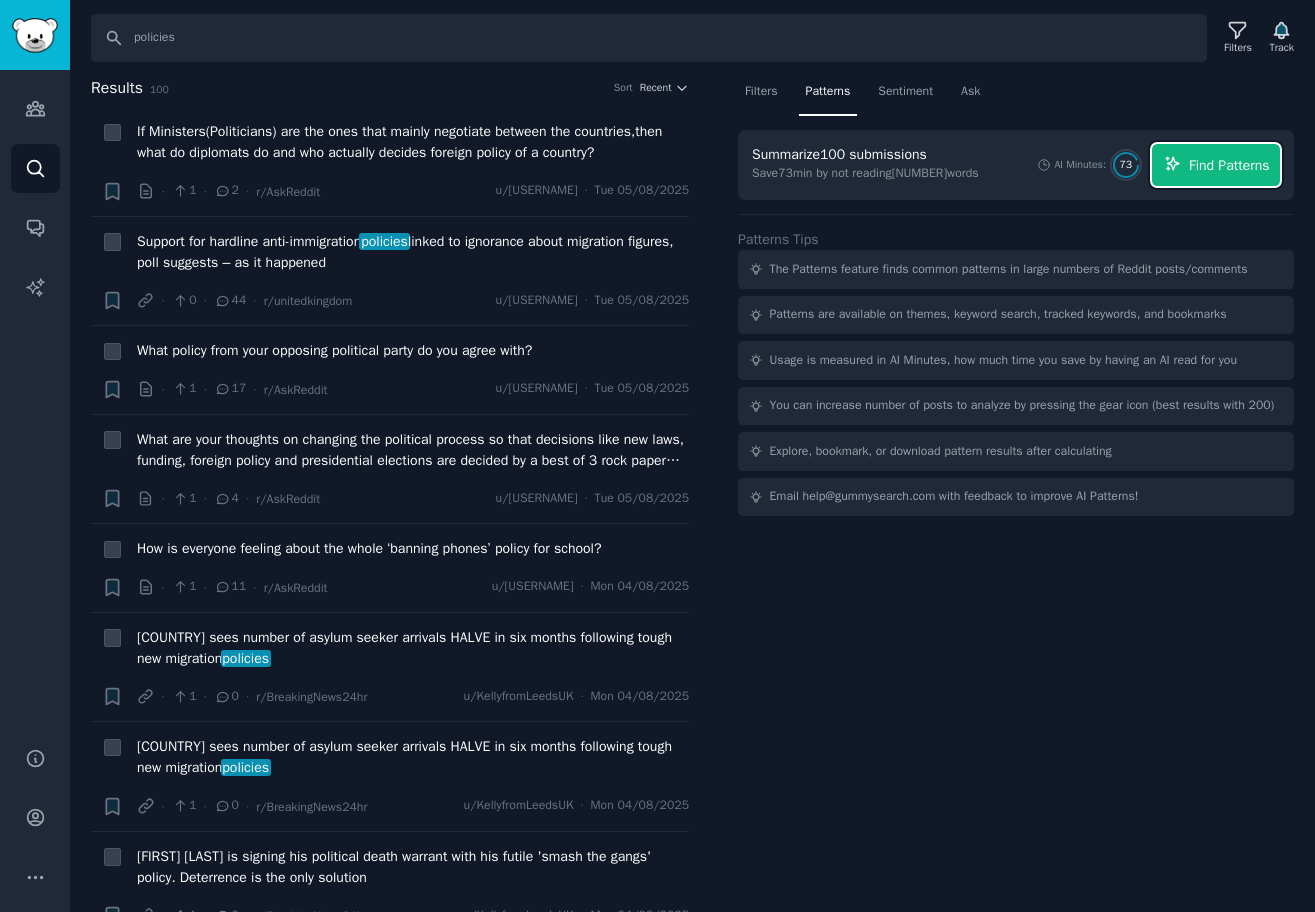 click on "Find Patterns" at bounding box center [1229, 165] 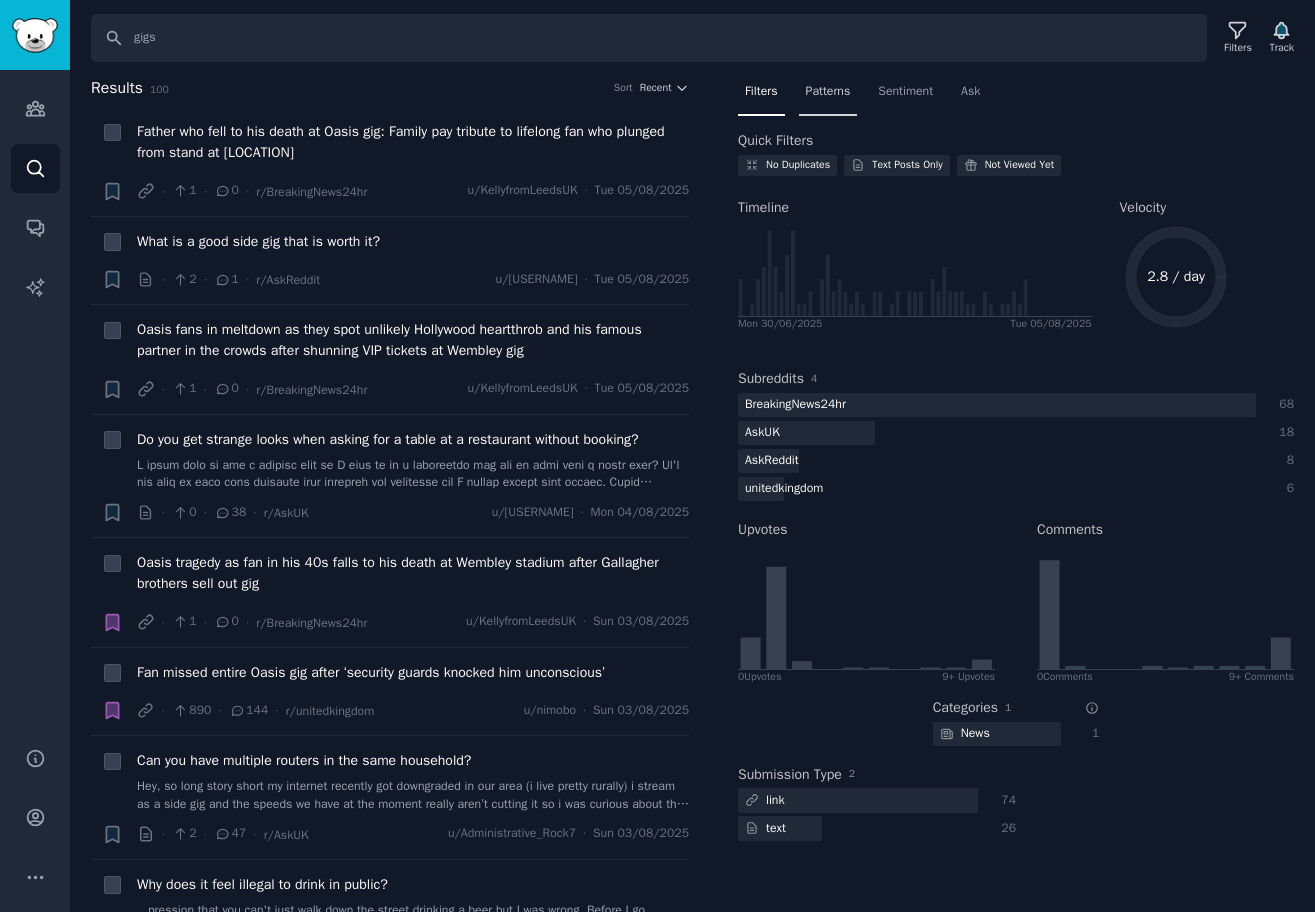 scroll, scrollTop: 0, scrollLeft: 0, axis: both 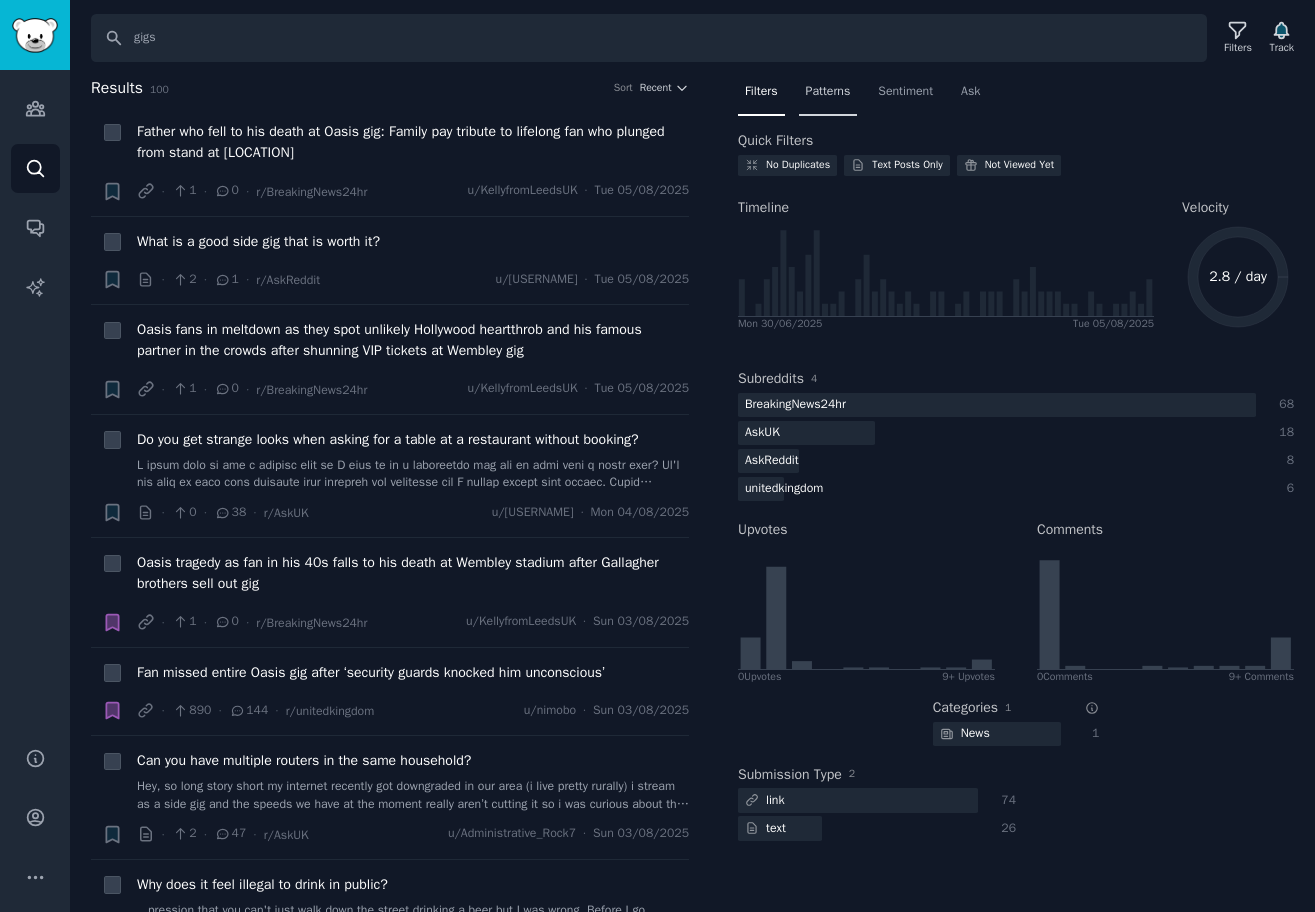 click on "Patterns" at bounding box center (828, 92) 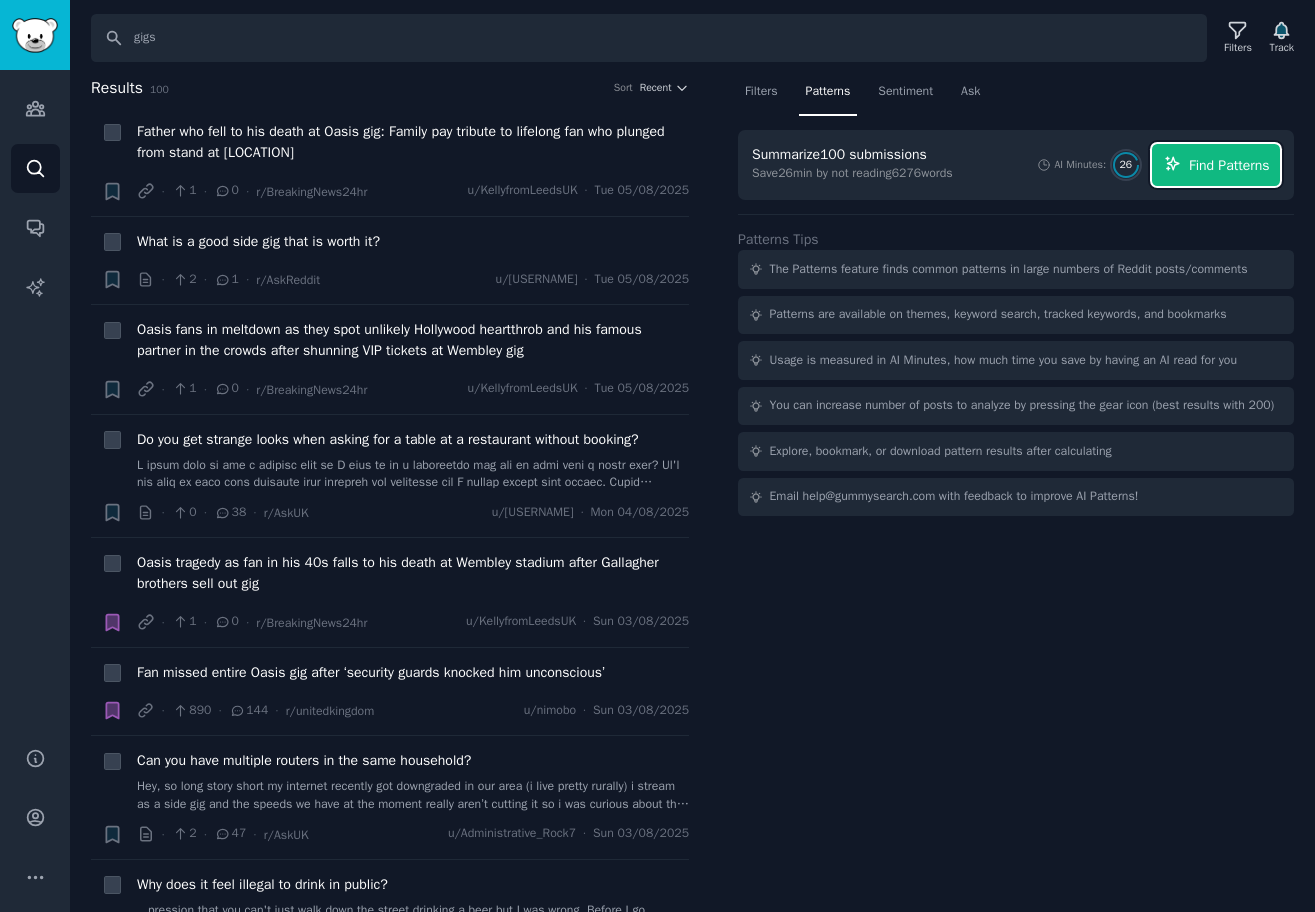 click on "Find Patterns" at bounding box center [1229, 165] 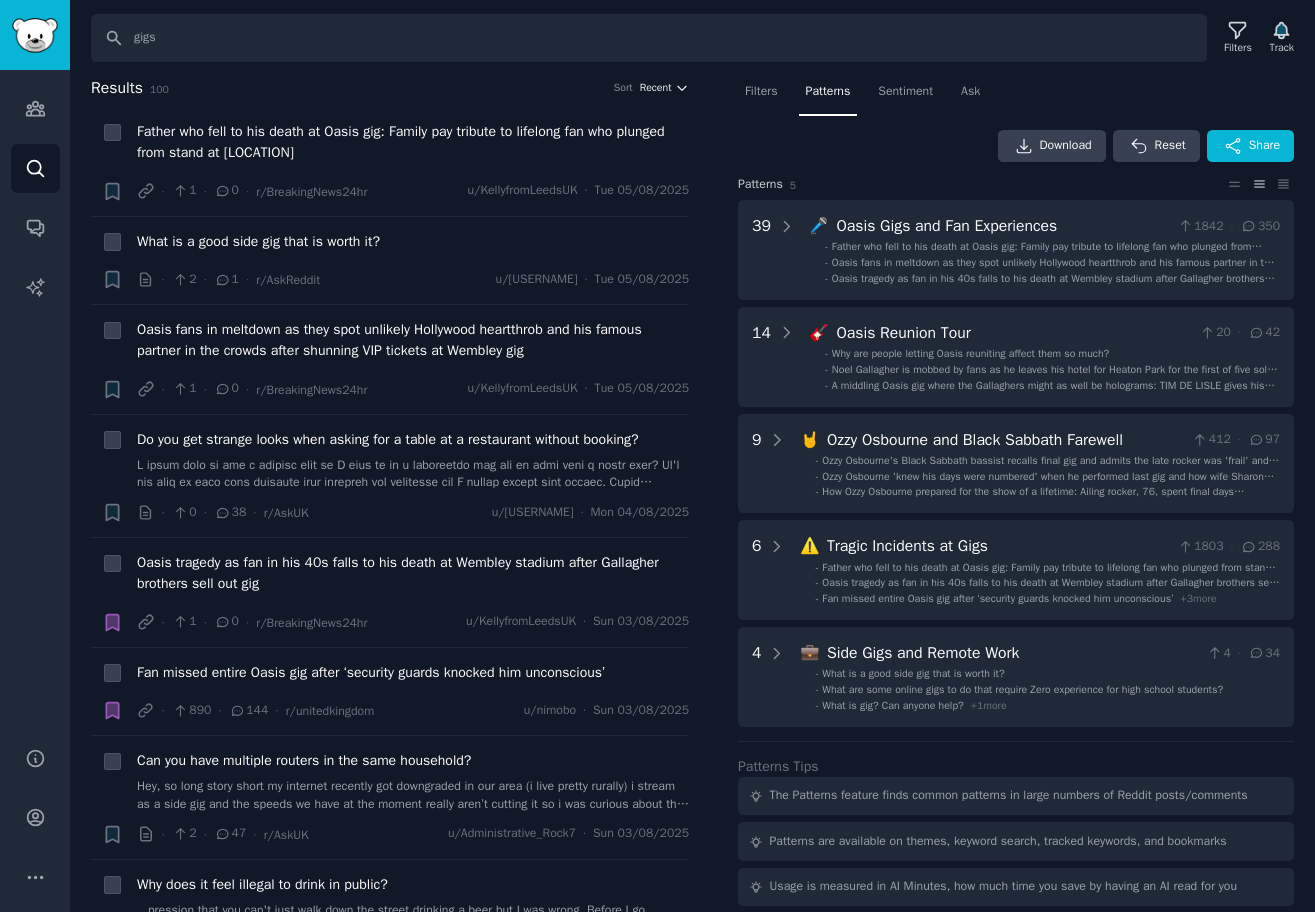 click on "Recent" at bounding box center [656, 88] 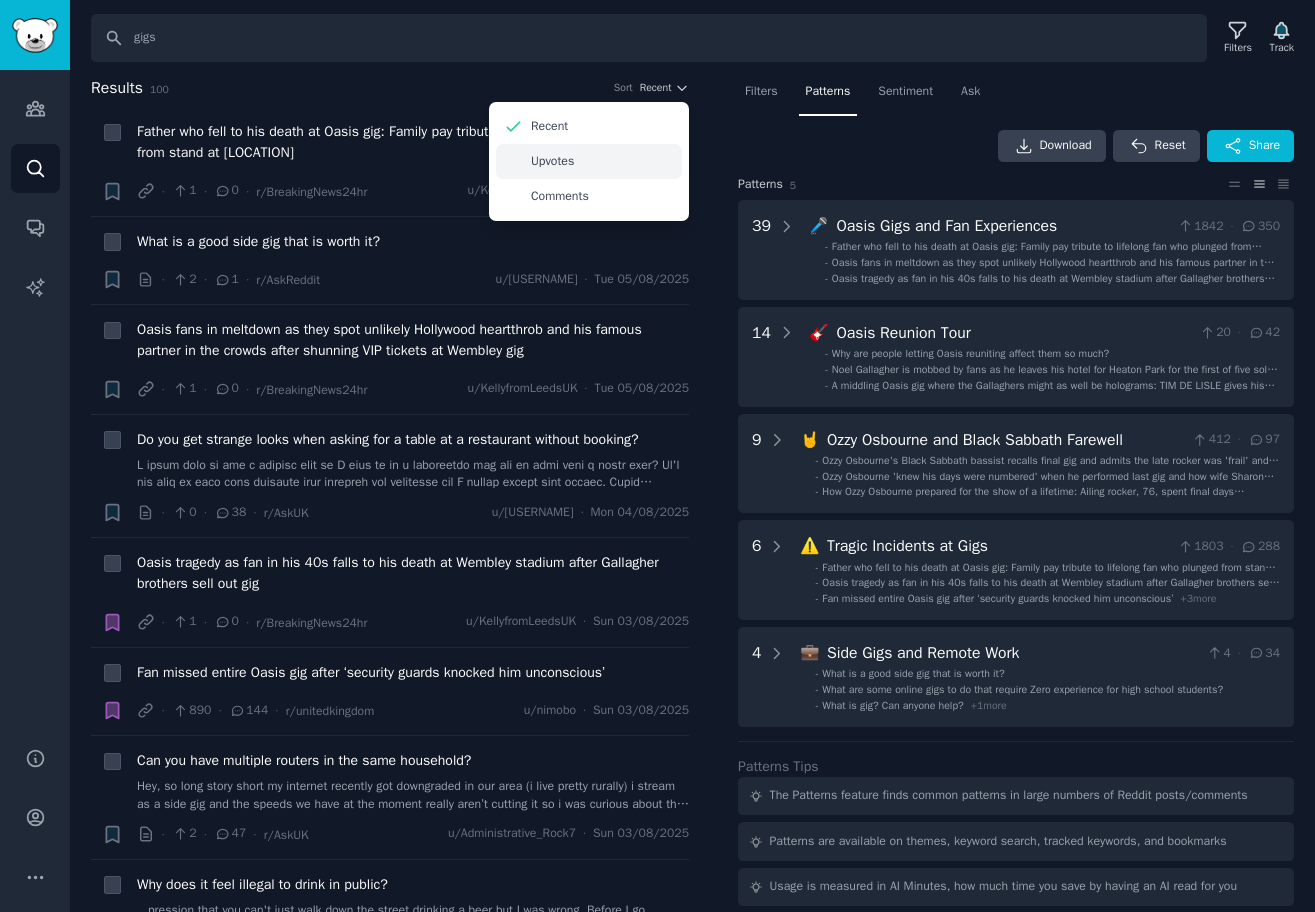 click on "Upvotes" at bounding box center (589, 161) 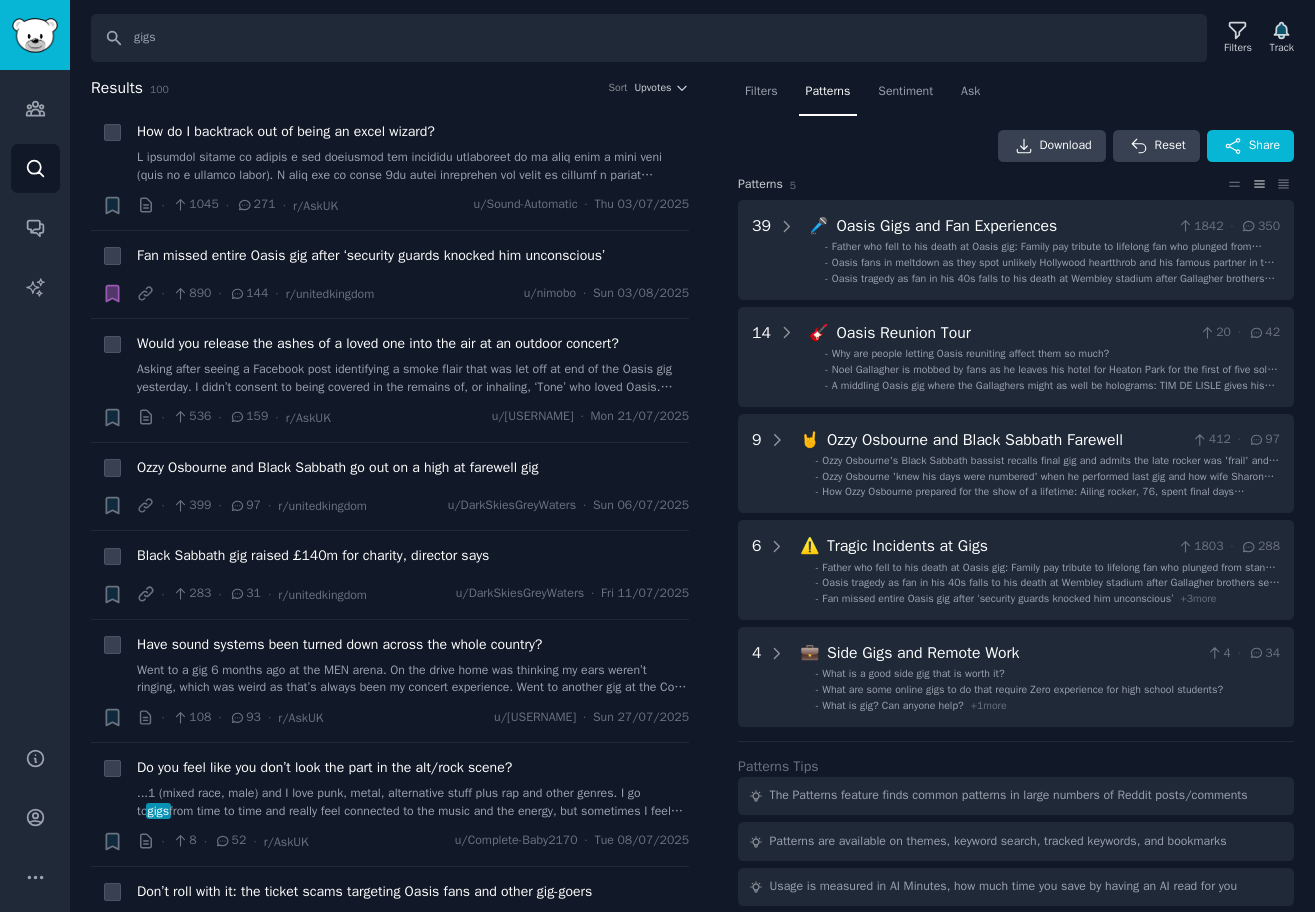 type 